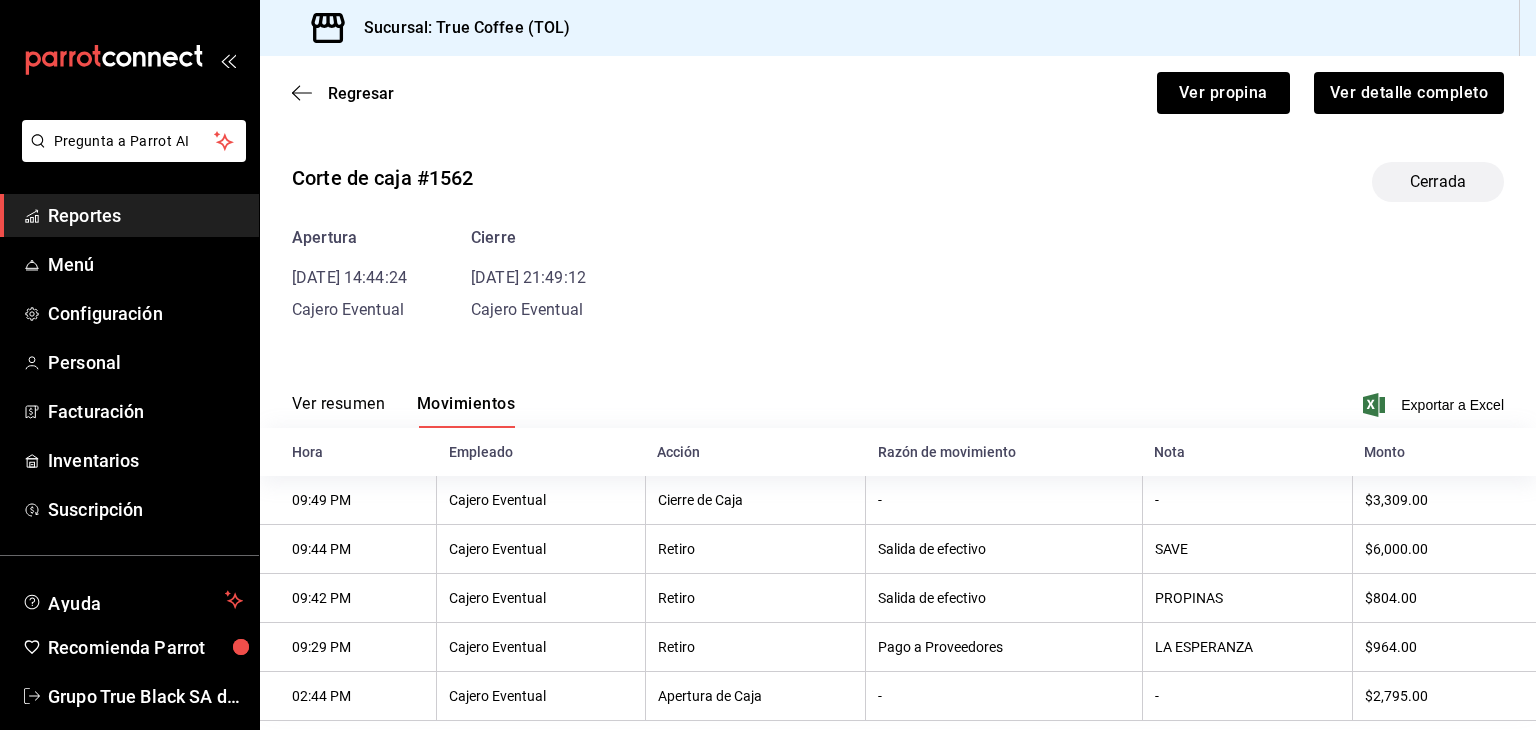 scroll, scrollTop: 0, scrollLeft: 0, axis: both 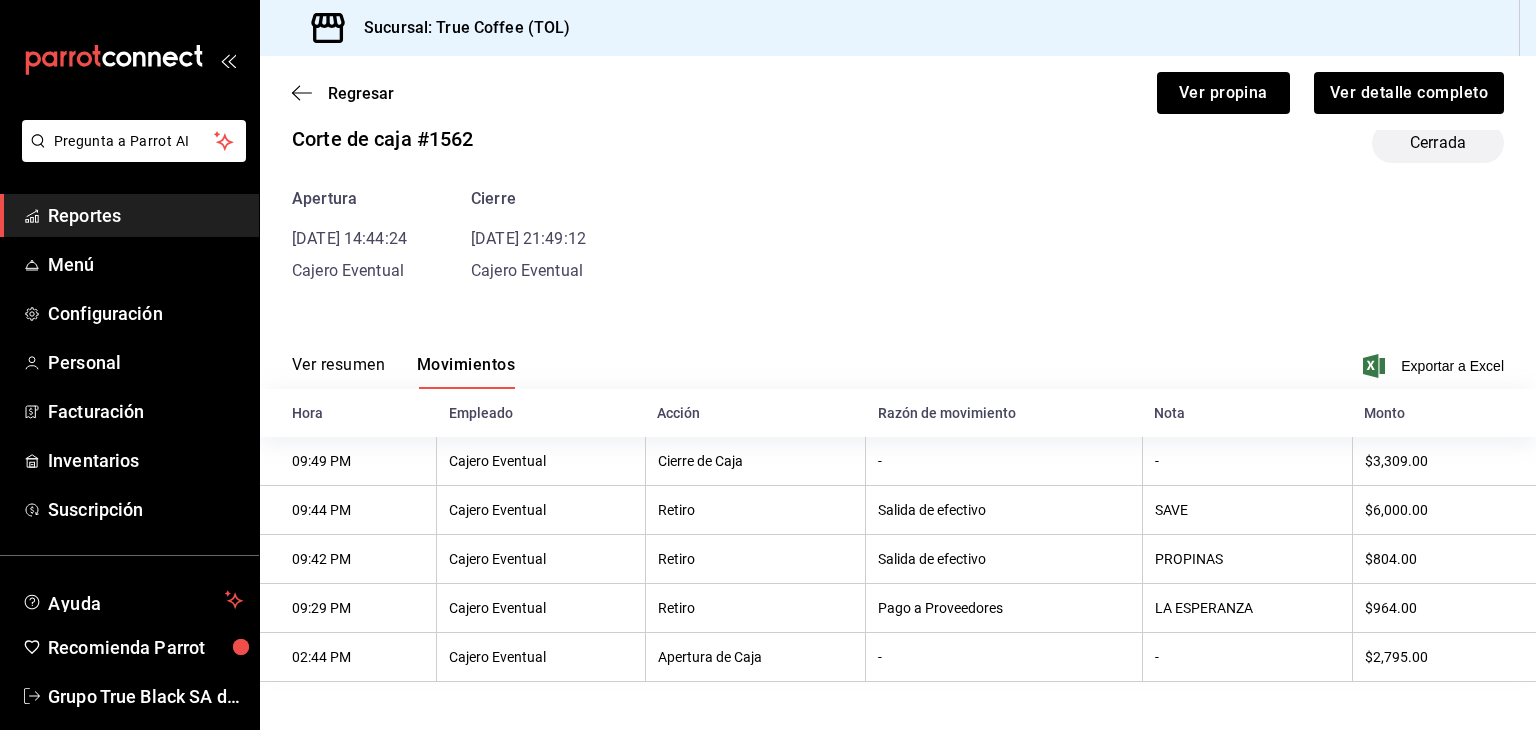 click on "Reportes" at bounding box center (145, 215) 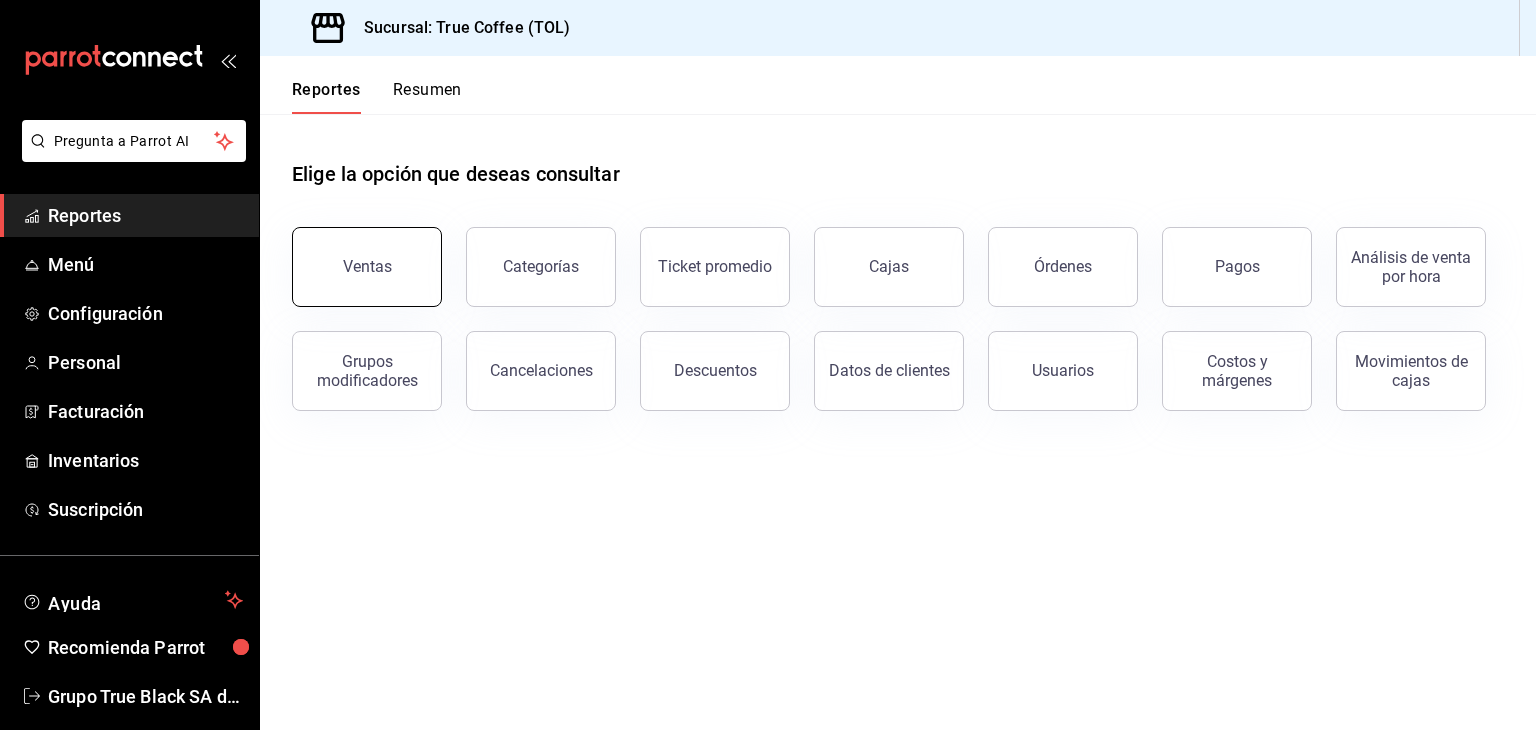 click on "Ventas" at bounding box center (367, 267) 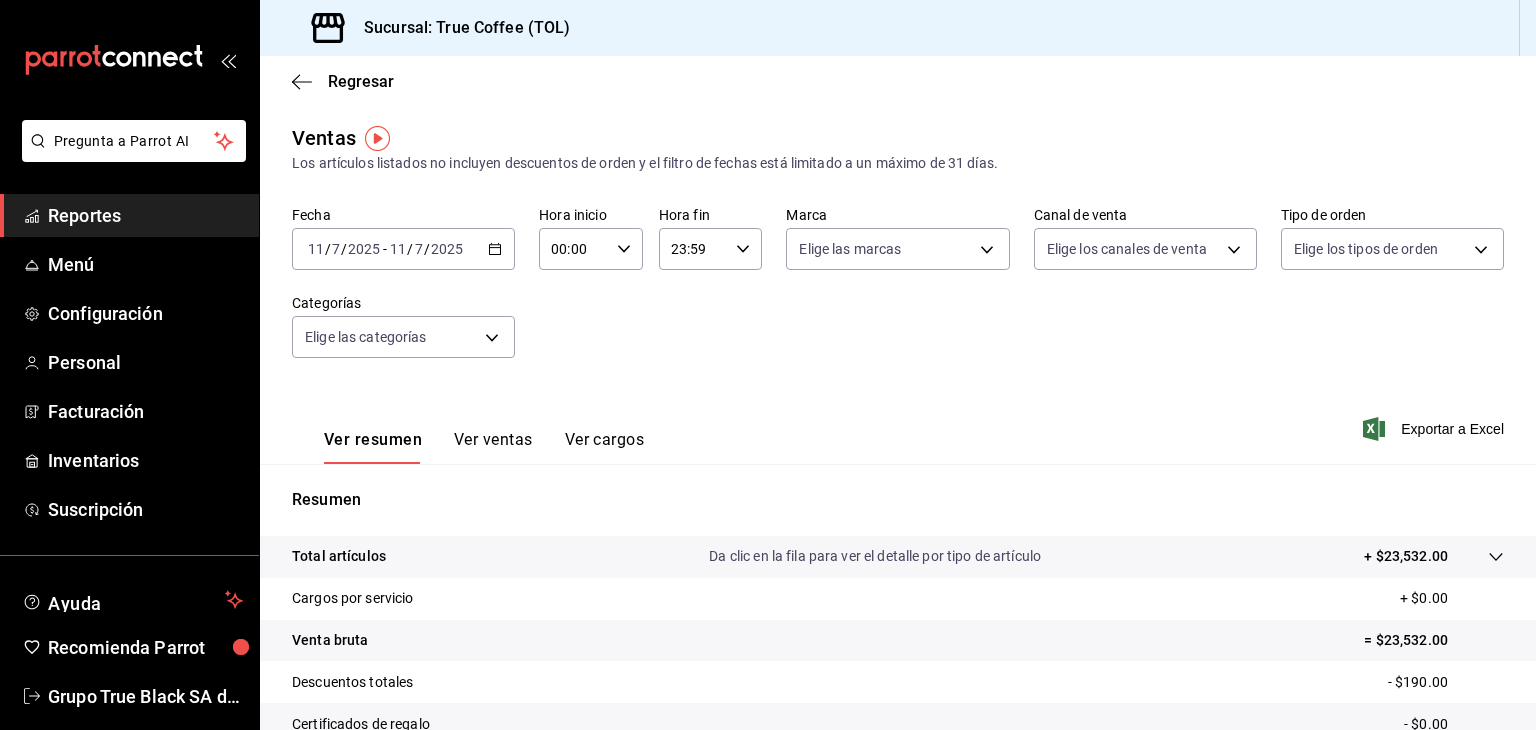 drag, startPoint x: 468, startPoint y: 217, endPoint x: 495, endPoint y: 251, distance: 43.416588 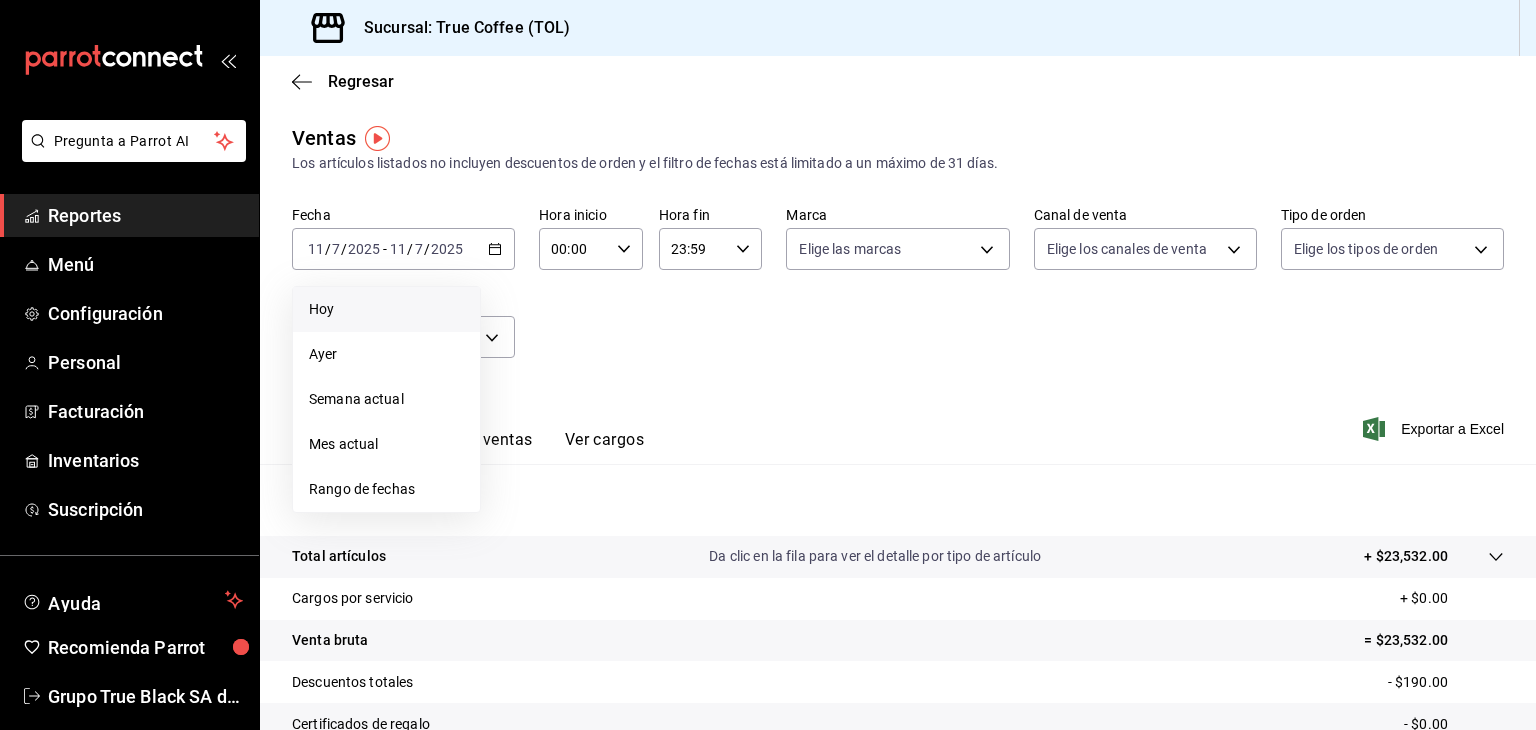 click on "Hoy" at bounding box center [386, 309] 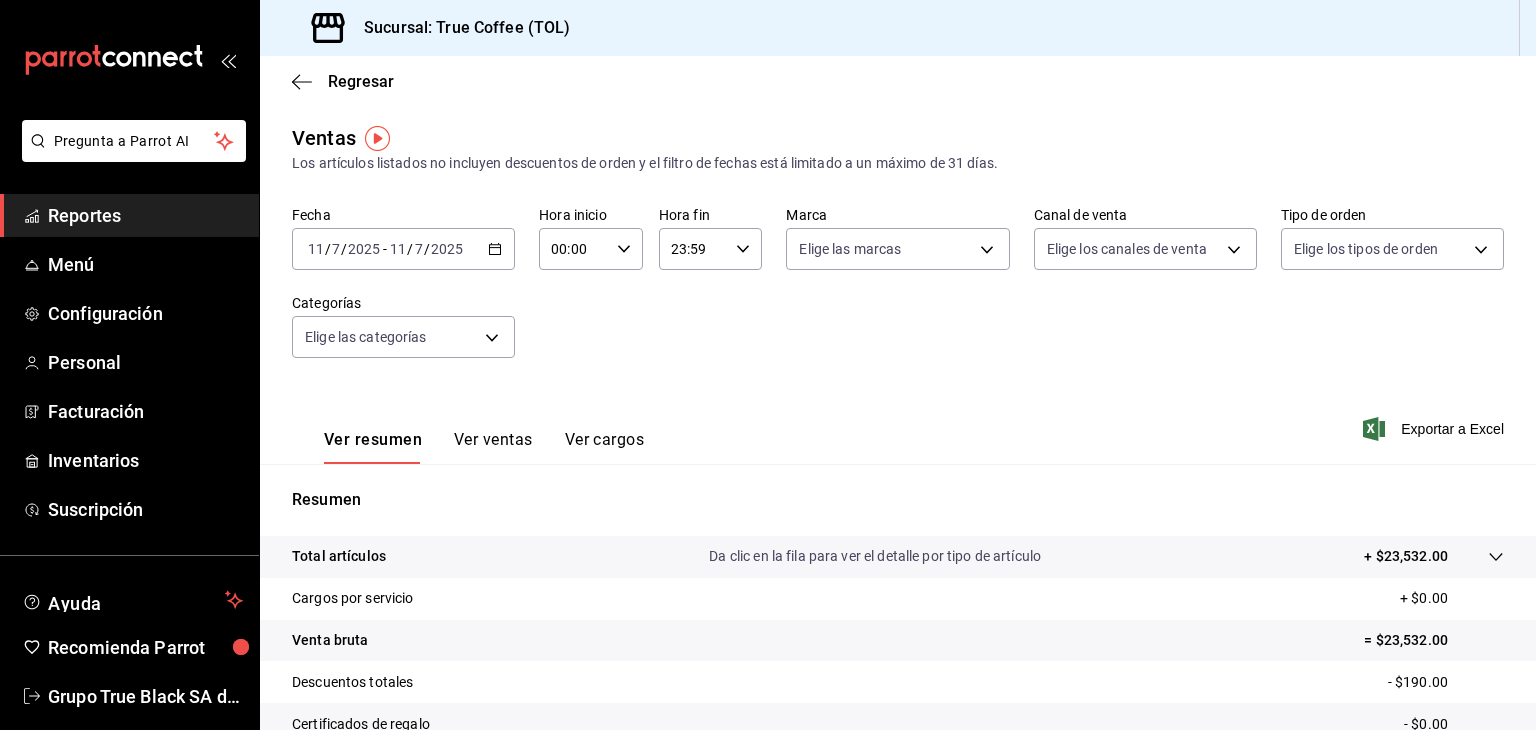 click on "Ver ventas" at bounding box center (493, 447) 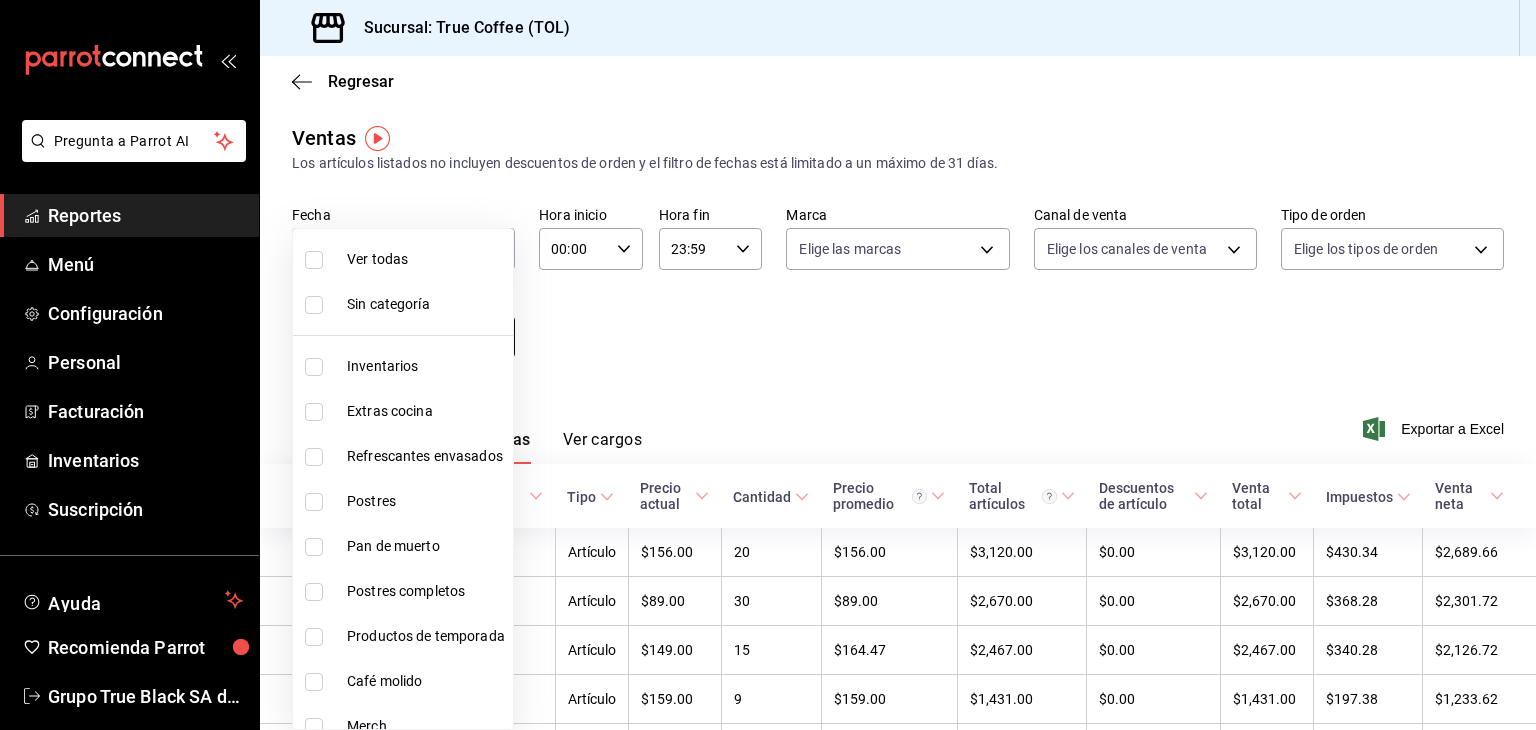 click on "Pregunta a Parrot AI Reportes   Menú   Configuración   Personal   Facturación   Inventarios   Suscripción   Ayuda Recomienda Parrot   Grupo True Black SA de CV   Sugerir nueva función   Sucursal: True Coffee (TOL) Regresar Ventas Los artículos listados no incluyen descuentos de orden y el filtro de fechas está limitado a un máximo de 31 días. Fecha [DATE] [DATE] - [DATE] [DATE] Hora inicio 00:00 Hora inicio Hora fin 23:59 Hora fin Marca Elige las marcas Canal de venta Elige los canales de venta Tipo de orden Elige los tipos de orden Categorías Elige las categorías Ver resumen Ver ventas Ver cargos Exportar a Excel Nombre Tipo de artículo Tipo Precio actual Cantidad Precio promedio   Total artículos   Descuentos de artículo Venta total Impuestos Venta neta Enchiladas - Artículo $156.00 20 $156.00 $3,120.00 $0.00 $3,120.00 $430.34 $2,689.66 Paquete desayuno - Artículo $89.00 30 $89.00 $2,670.00 $0.00 $2,670.00 $368.28 $2,301.72 Chilaquiles - Artículo $149.00 15 $164.47 - 9" at bounding box center (768, 365) 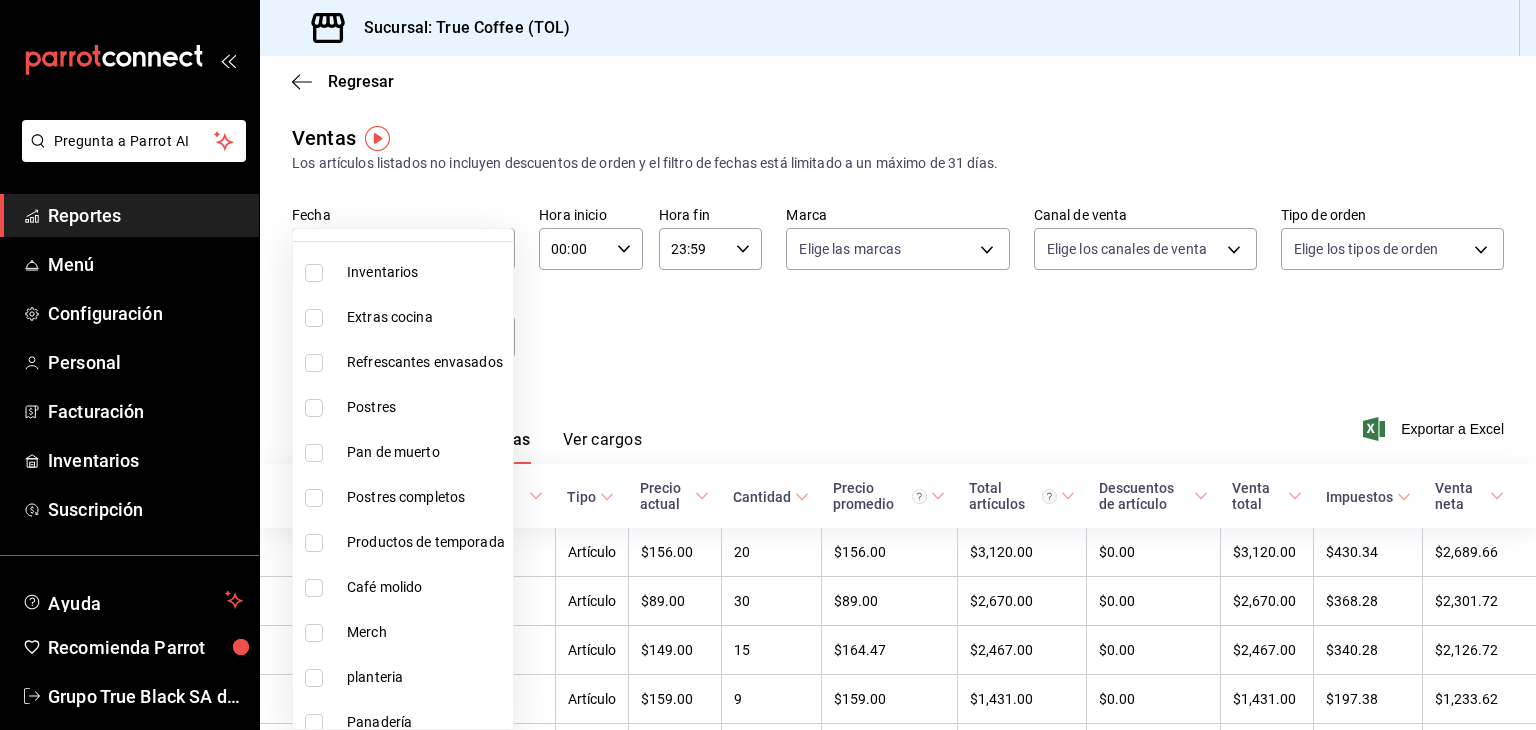 scroll, scrollTop: 100, scrollLeft: 0, axis: vertical 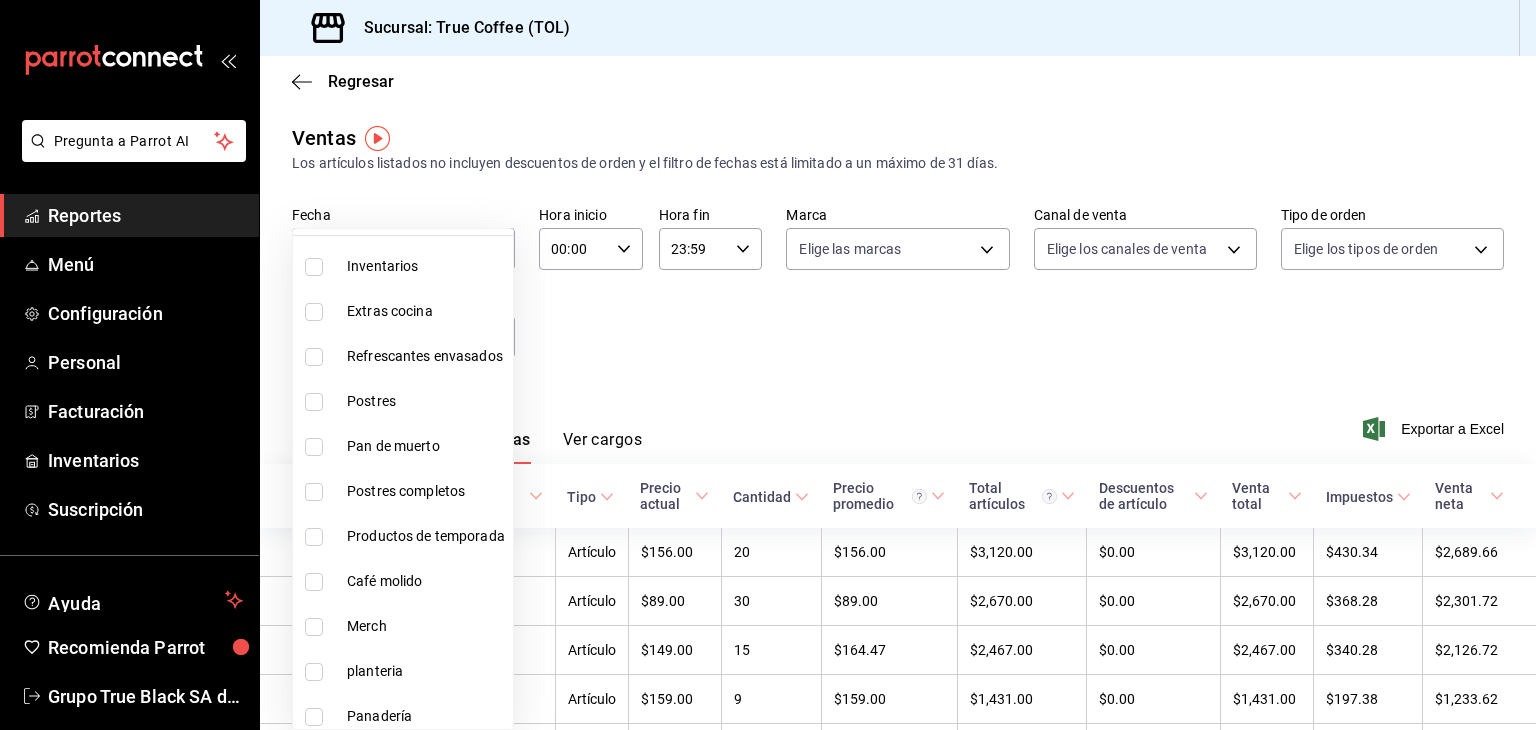 click on "Ver todas Sin categoría Inventarios Extras cocina Refrescantes envasados Postres Pan de muerto Postres completos Productos de temporada Café molido Merch planteria Panadería Molletes Paninos Waffles Jugos Extras barra Paquete desayunos Alimentos Refrescantes Tisanas Tés Chai Chocolate Sin café Largos Cortos" at bounding box center [403, 479] 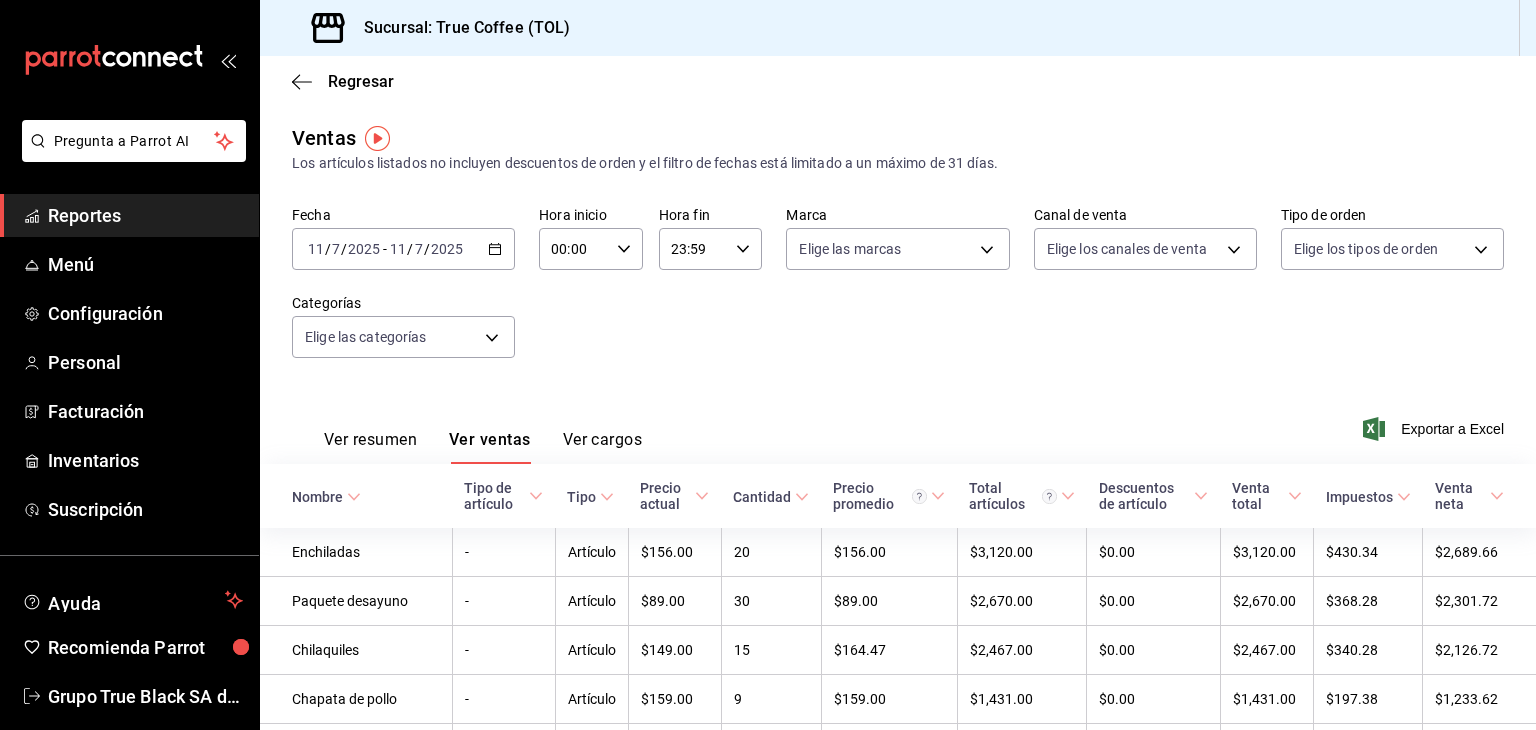 click on "Fecha [DATE] [DATE] - [DATE] [DATE] Hora inicio 00:00 Hora inicio Hora fin 23:59 Hora fin Marca Elige las marcas Canal de venta Elige los canales de venta Tipo de orden Elige los tipos de orden Categorías Elige las categorías" at bounding box center [898, 294] 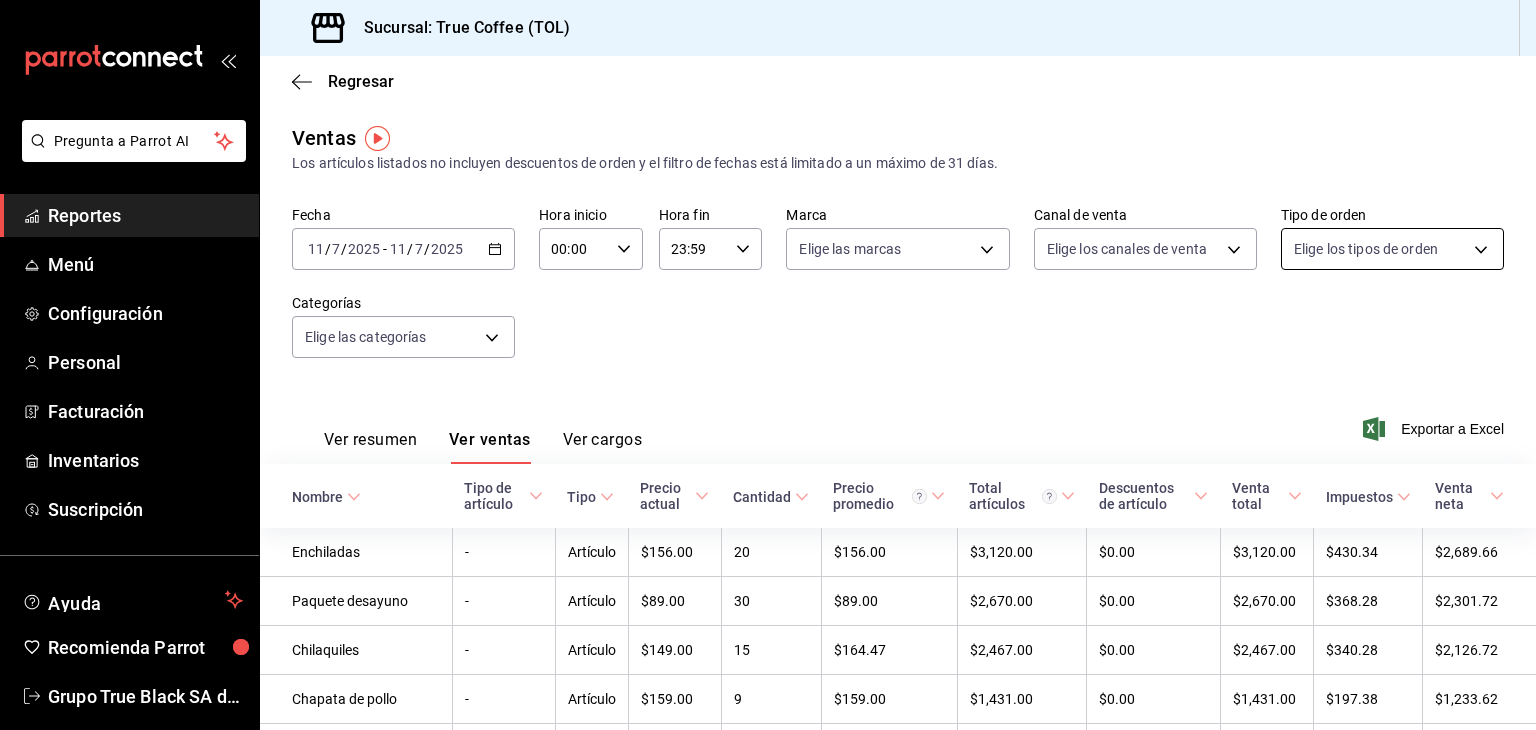 click on "Pregunta a Parrot AI Reportes   Menú   Configuración   Personal   Facturación   Inventarios   Suscripción   Ayuda Recomienda Parrot   Grupo True Black SA de CV   Sugerir nueva función   Sucursal: True Coffee (TOL) Regresar Ventas Los artículos listados no incluyen descuentos de orden y el filtro de fechas está limitado a un máximo de 31 días. Fecha [DATE] [DATE] - [DATE] [DATE] Hora inicio 00:00 Hora inicio Hora fin 23:59 Hora fin Marca Elige las marcas Canal de venta Elige los canales de venta Tipo de orden Elige los tipos de orden Categorías Elige las categorías Ver resumen Ver ventas Ver cargos Exportar a Excel Nombre Tipo de artículo Tipo Precio actual Cantidad Precio promedio   Total artículos   Descuentos de artículo Venta total Impuestos Venta neta Enchiladas - Artículo $156.00 20 $156.00 $3,120.00 $0.00 $3,120.00 $430.34 $2,689.66 Paquete desayuno - Artículo $89.00 30 $89.00 $2,670.00 $0.00 $2,670.00 $368.28 $2,301.72 Chilaquiles - Artículo $149.00 15 $164.47 - 9" at bounding box center (768, 365) 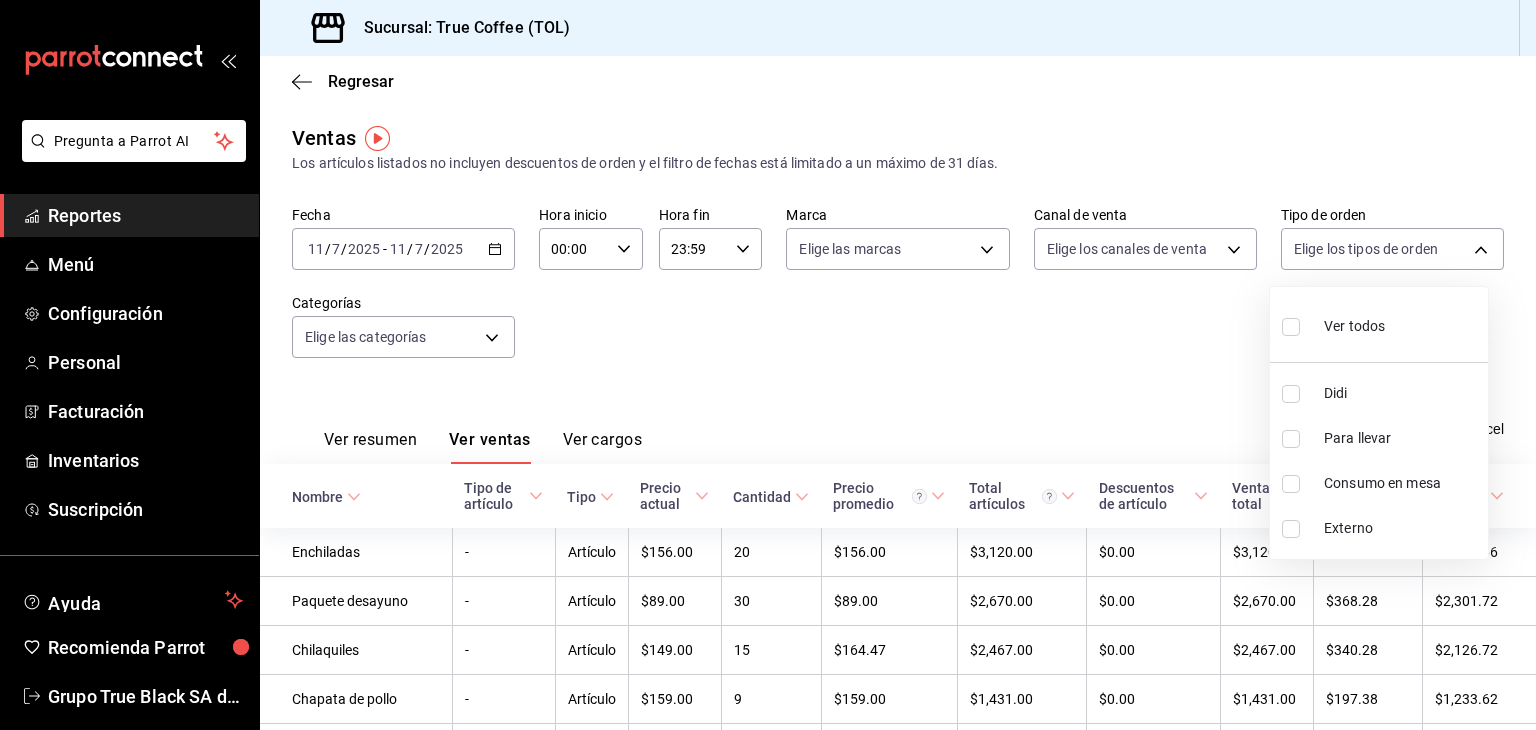 click on "Didi" at bounding box center (1402, 393) 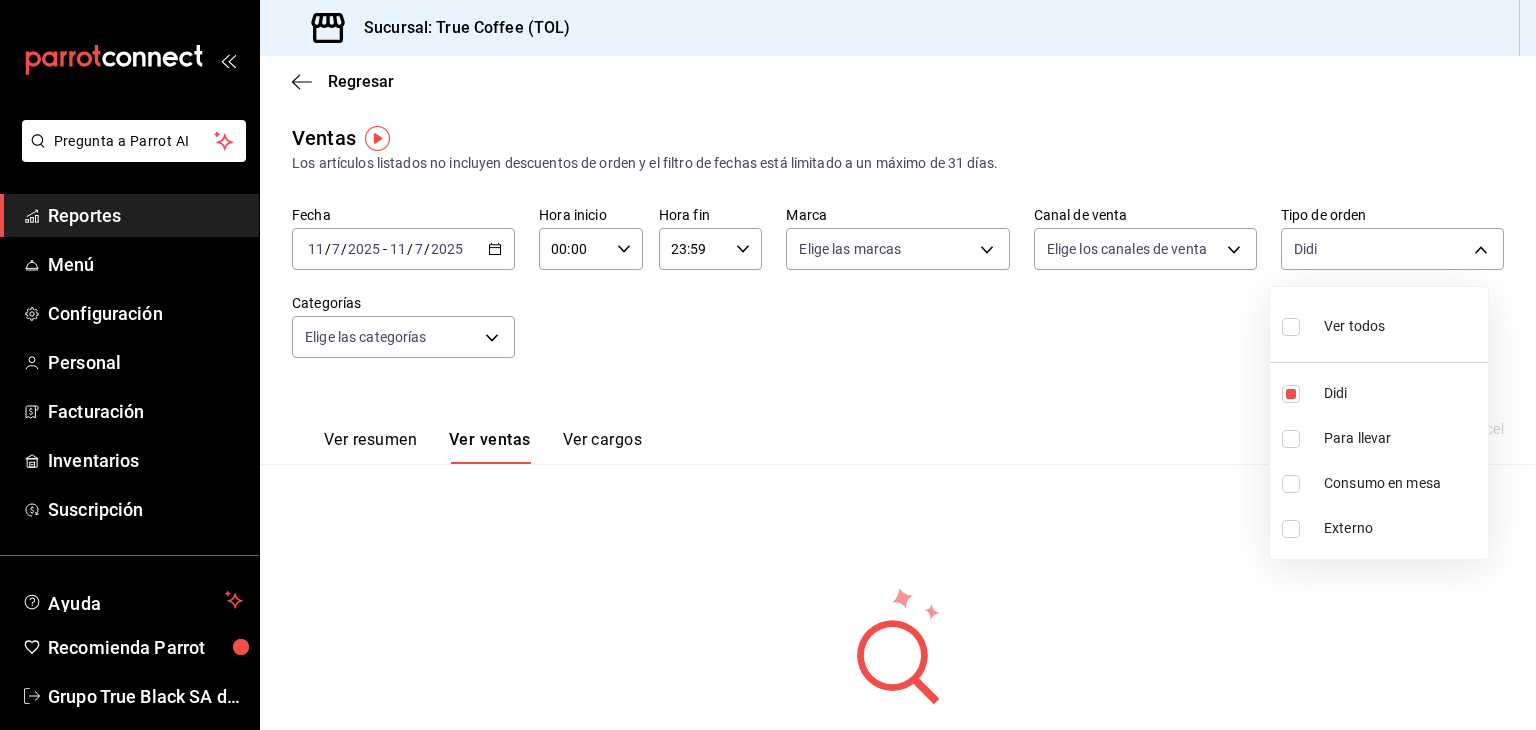 click on "Para llevar" at bounding box center [1402, 438] 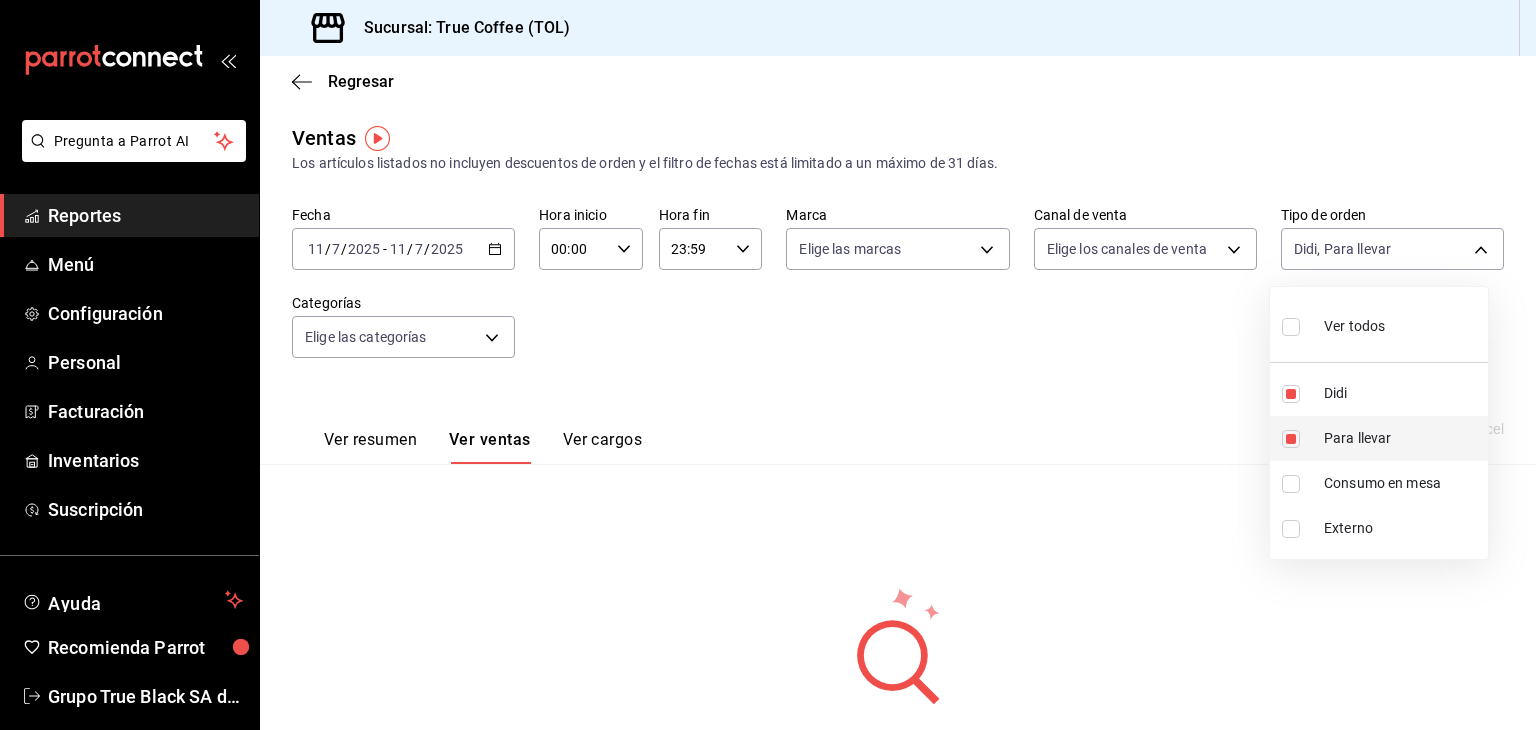 type on "b60ca8c0-889b-4ecf-8815-30d8a585ba72,e1284be7-72d7-489e-a749-5991a21c870d" 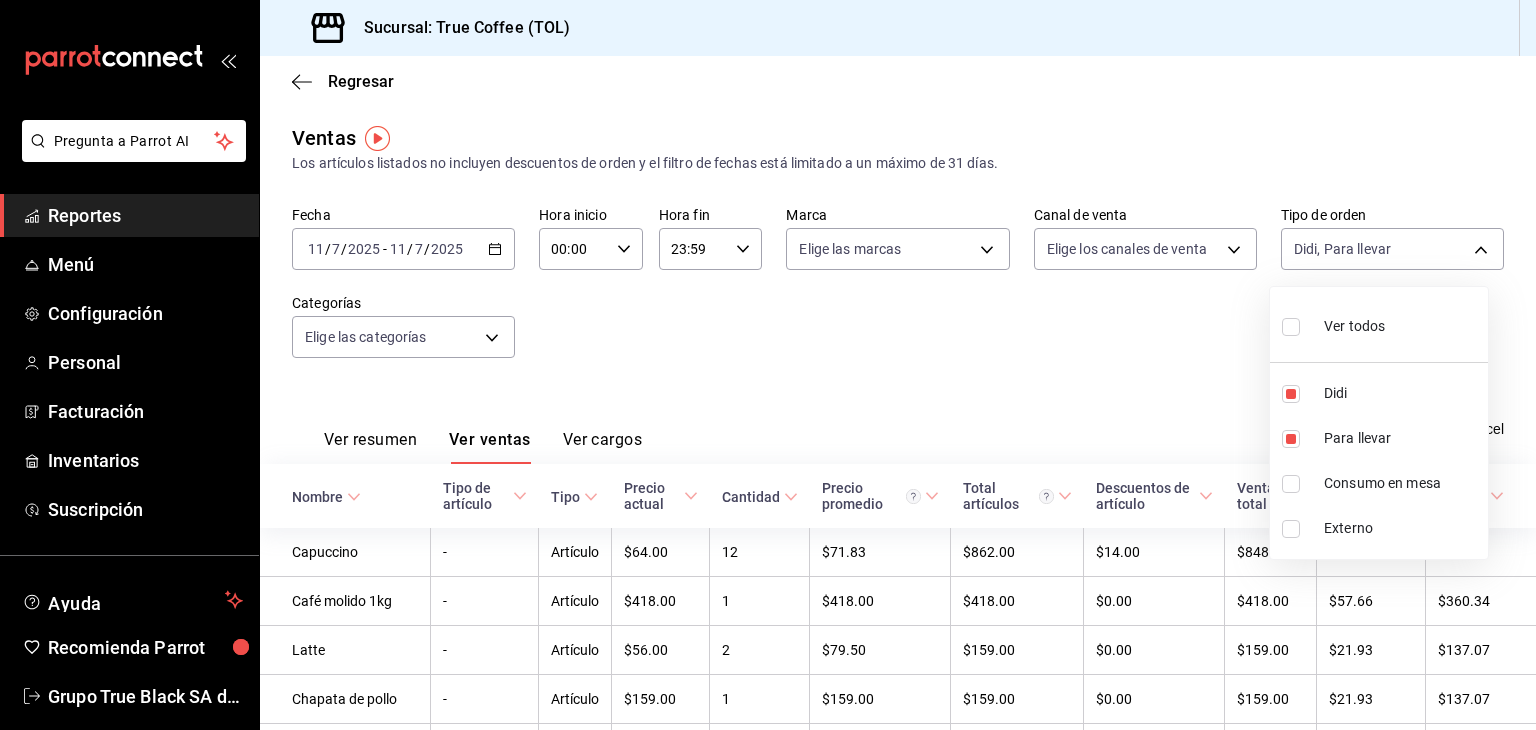 click at bounding box center [768, 365] 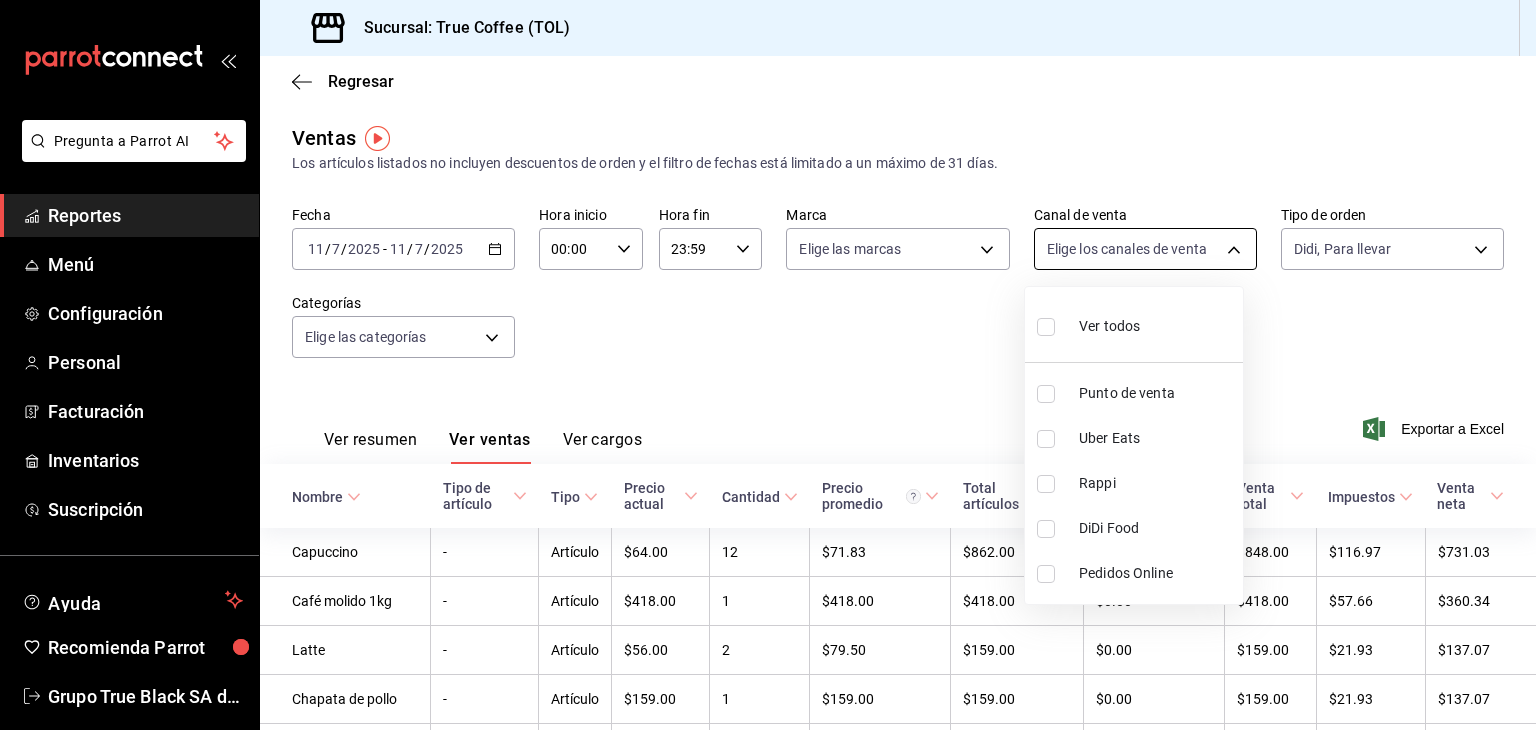 click on "Pregunta a Parrot AI Reportes   Menú   Configuración   Personal   Facturación   Inventarios   Suscripción   Ayuda Recomienda Parrot   Grupo True Black SA de CV   Sugerir nueva función   Sucursal: True Coffee (TOL) Regresar Ventas Los artículos listados no incluyen descuentos de orden y el filtro de fechas está limitado a un máximo de 31 días. Fecha [DATE] [DATE] - [DATE] [DATE] Hora inicio 00:00 Hora inicio Hora fin 23:59 Hora fin Marca Elige las marcas Canal de venta Elige los canales de venta Tipo de orden Didi, Para llevar b60ca8c0-889b-4ecf-8815-30d8a585ba72,e1284be7-72d7-489e-a749-5991a21c870d Categorías Elige las categorías Ver resumen Ver ventas Ver cargos Exportar a Excel Nombre Tipo de artículo Tipo Precio actual Cantidad Precio promedio   Total artículos   Descuentos de artículo Venta total Impuestos Venta neta Capuccino - Artículo $64.00 12 $71.83 $862.00 $14.00 $848.00 $116.97 $731.03 Café molido 1kg - Artículo $418.00 1 $418.00 $418.00 $0.00 $418.00 $57.66 -" at bounding box center (768, 365) 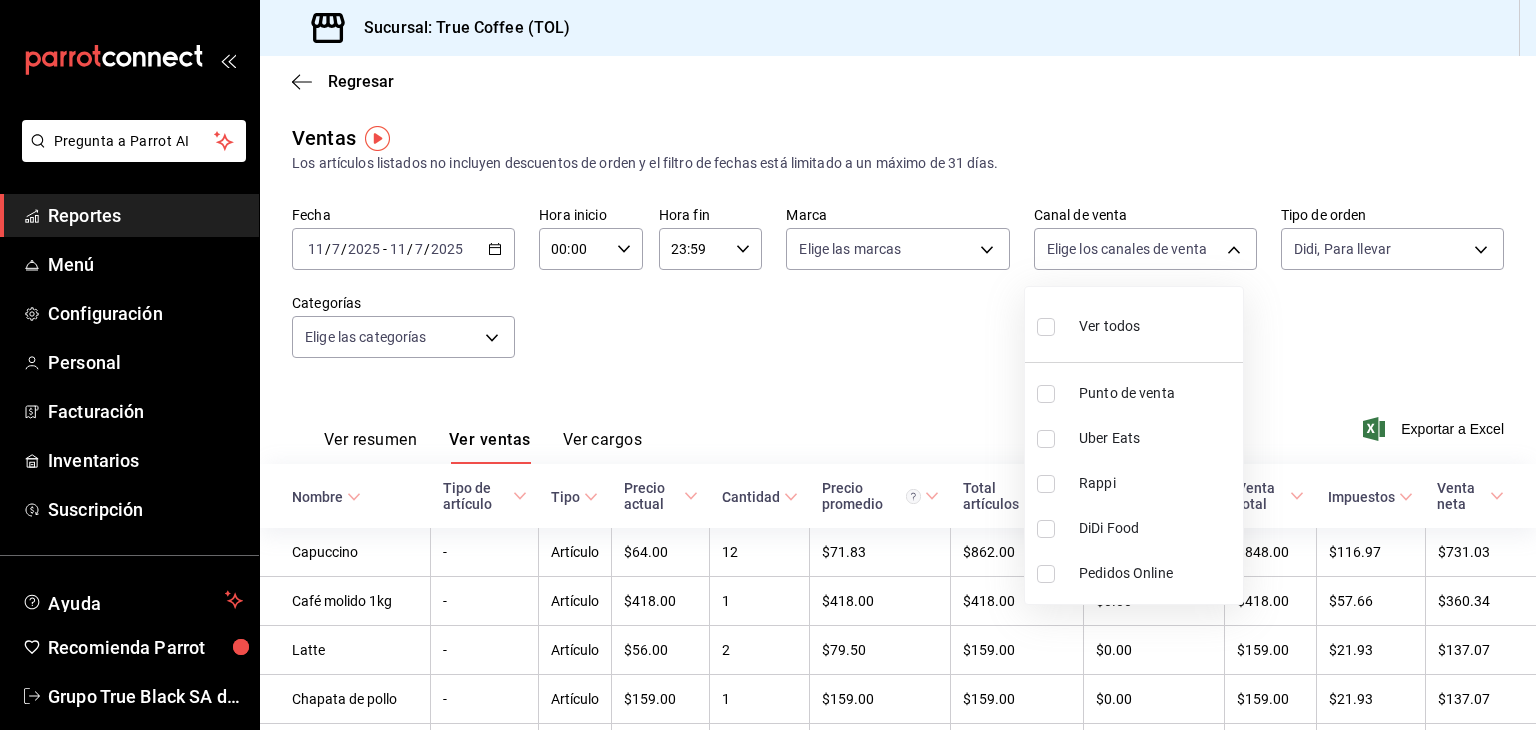 click on "DiDi Food" at bounding box center (1134, 528) 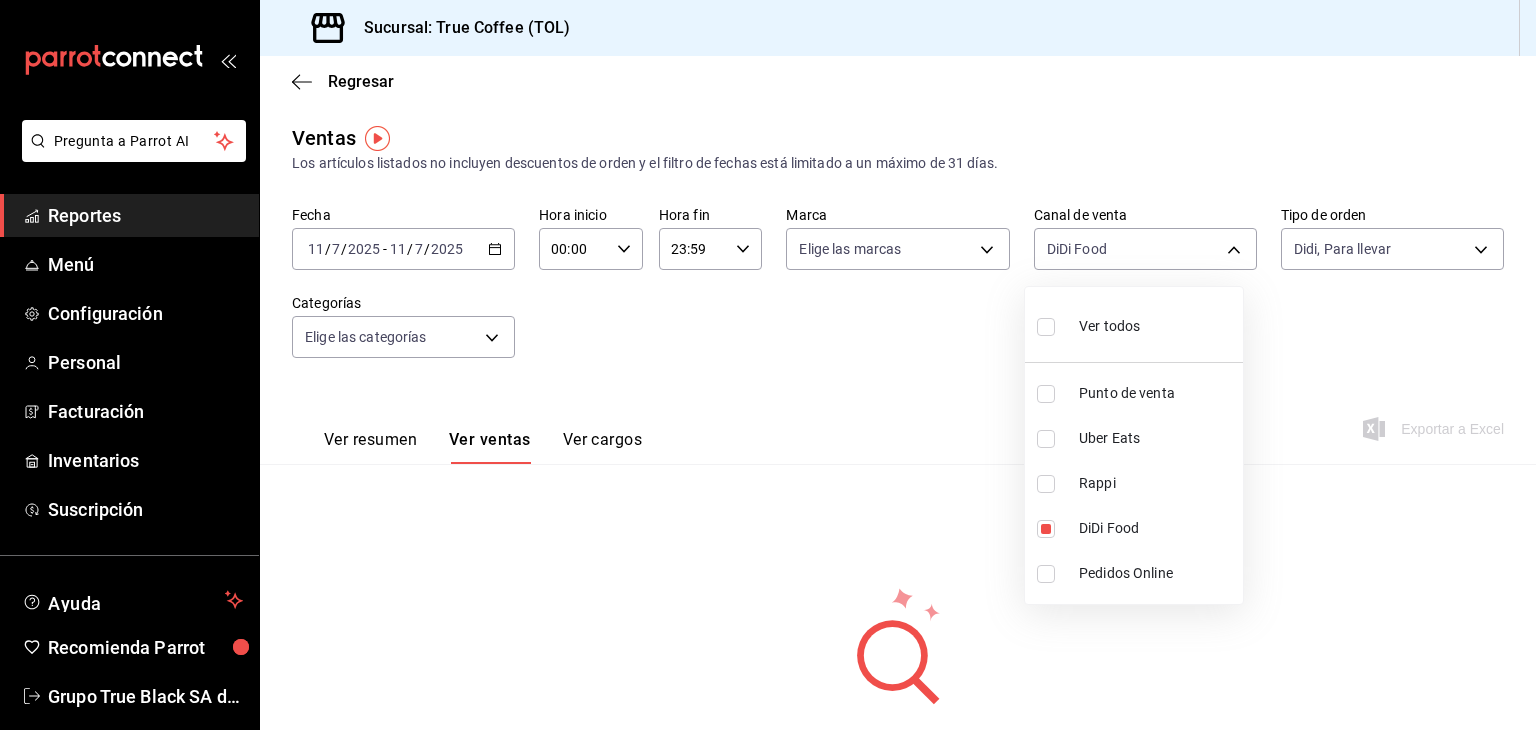 click at bounding box center [768, 365] 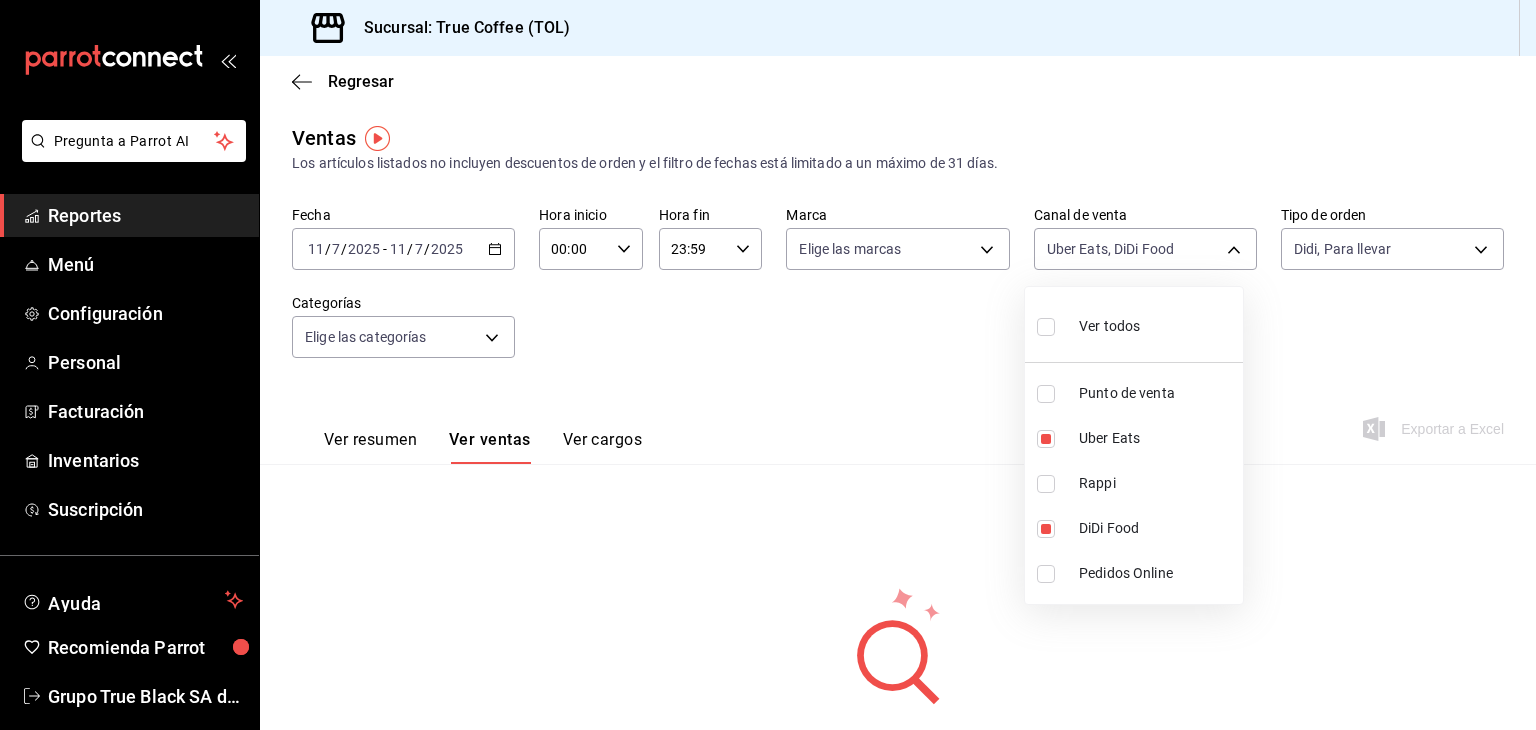 click on "Pedidos Online" at bounding box center (1157, 573) 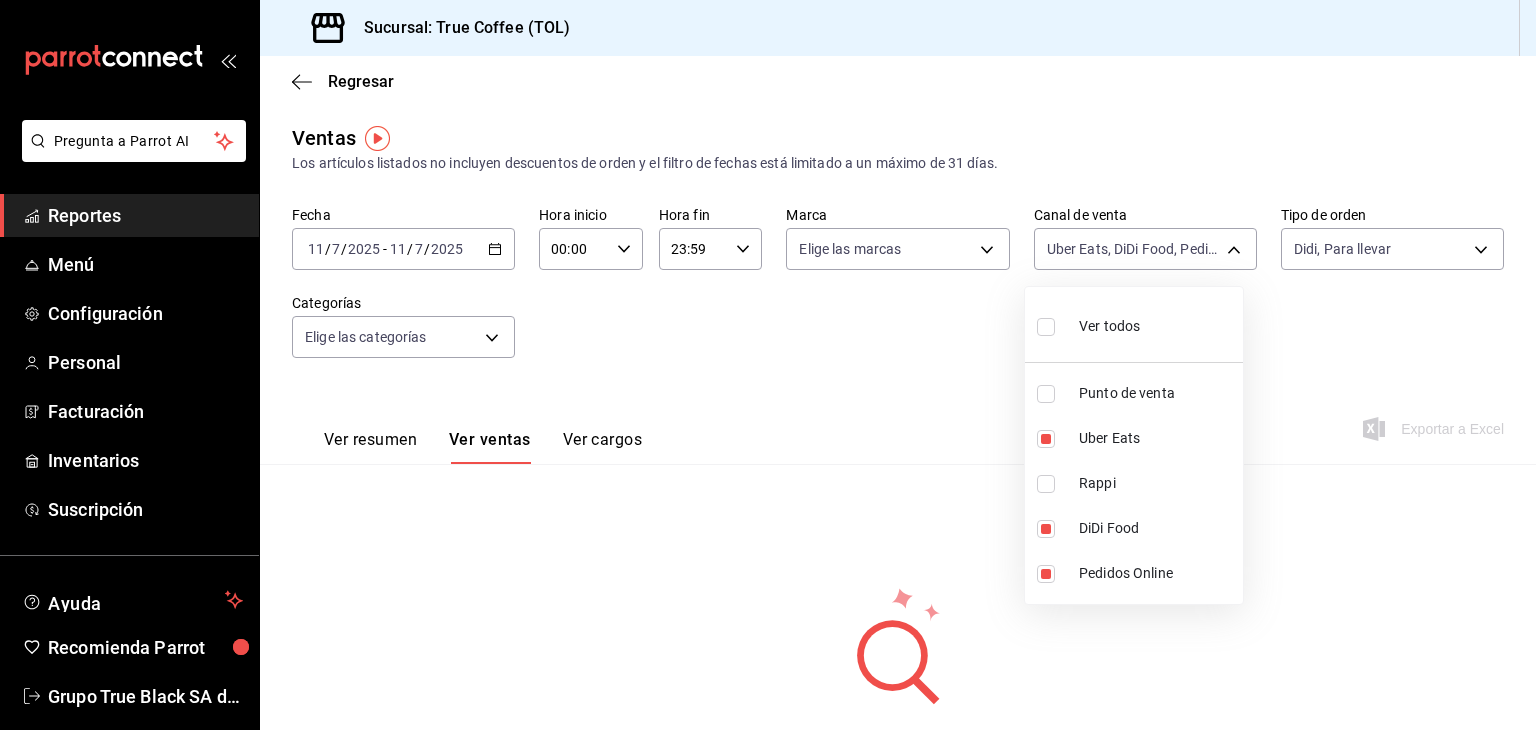 click at bounding box center (768, 365) 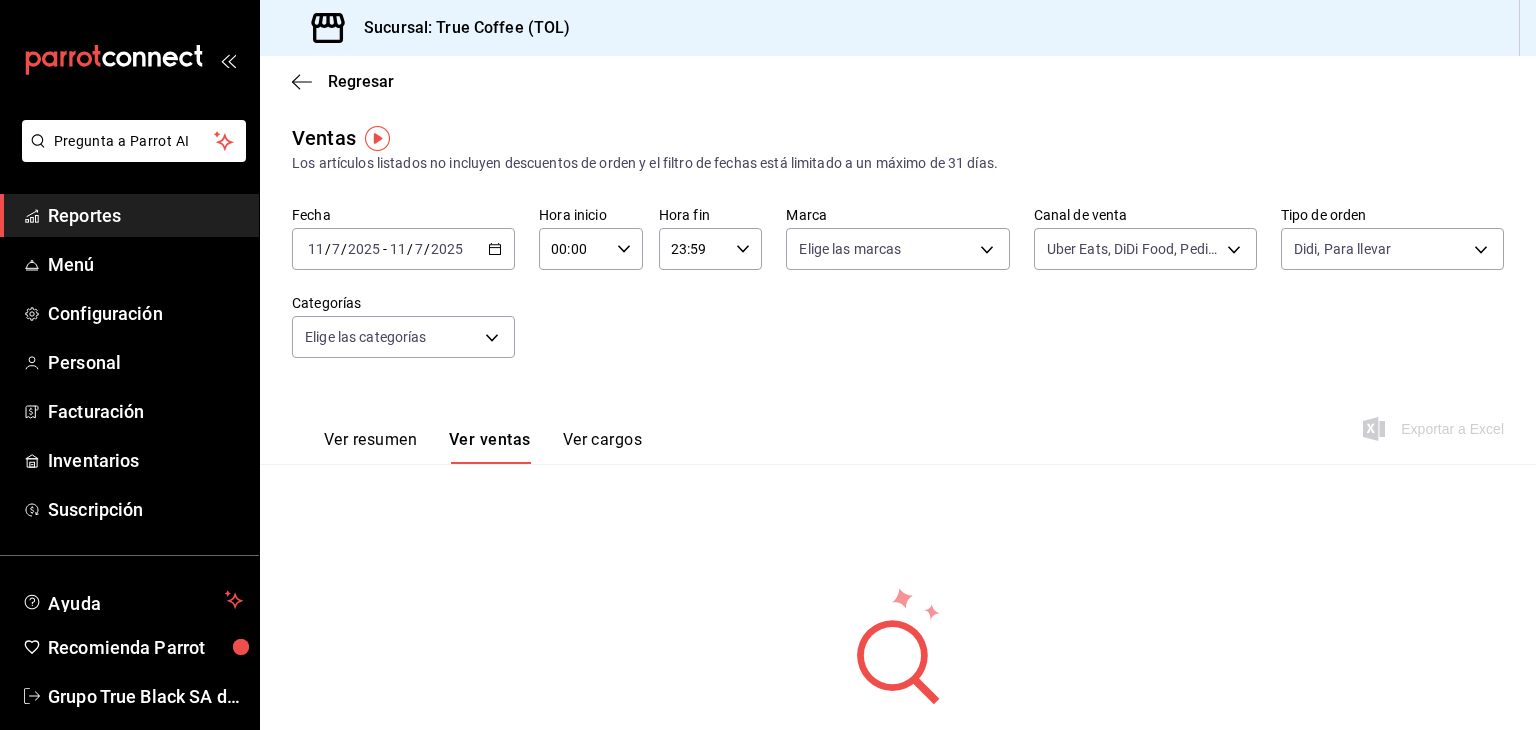 drag, startPoint x: 392, startPoint y: 431, endPoint x: 497, endPoint y: 441, distance: 105.47511 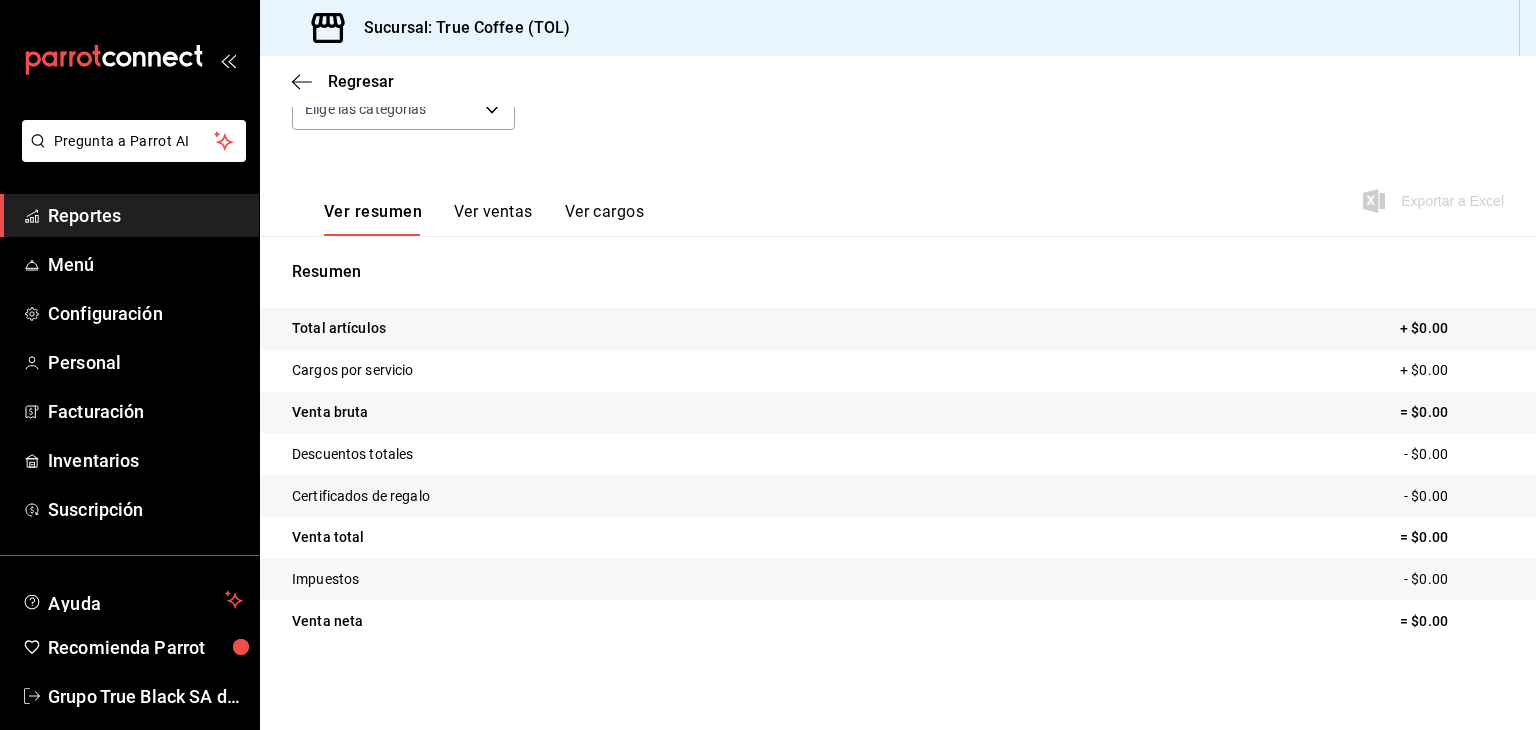 scroll, scrollTop: 0, scrollLeft: 0, axis: both 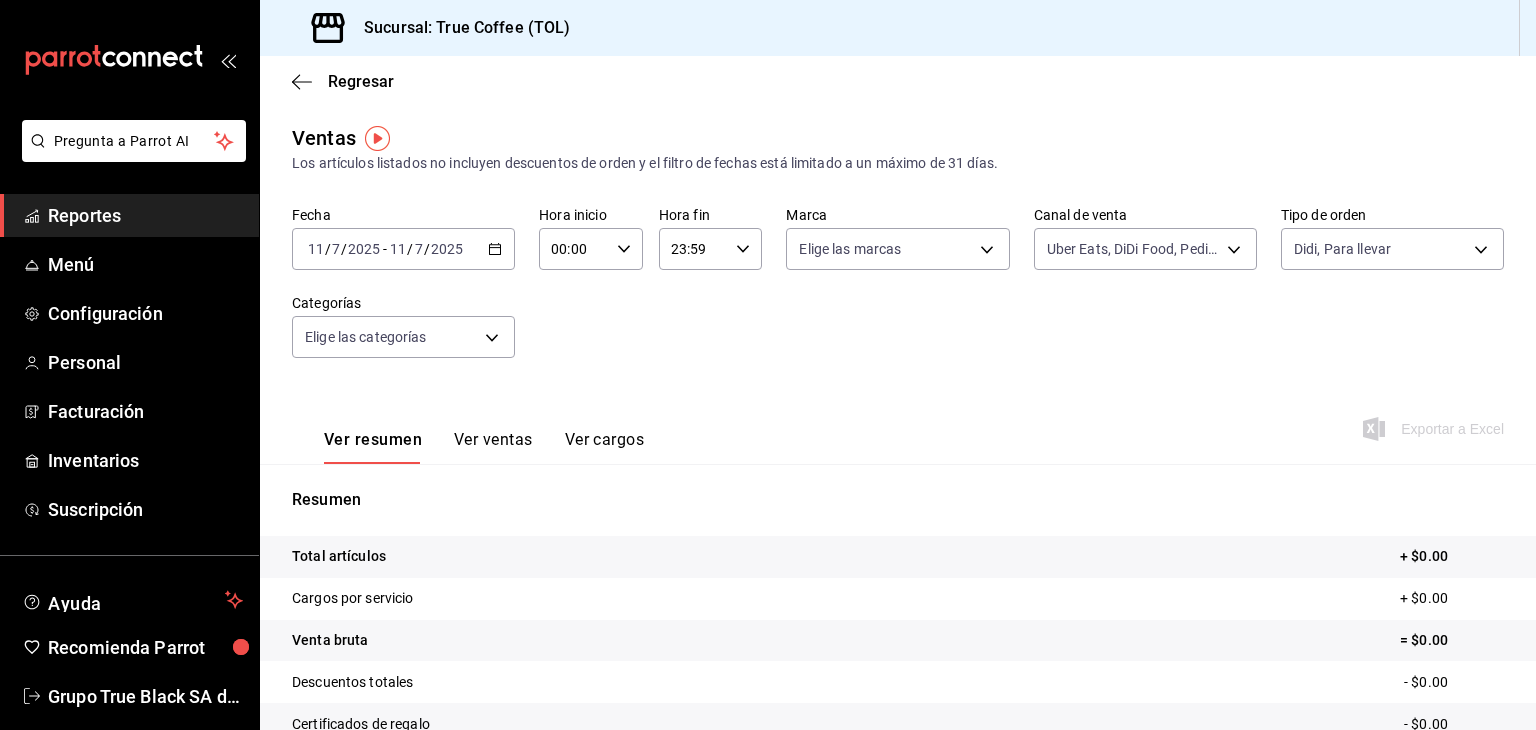 click 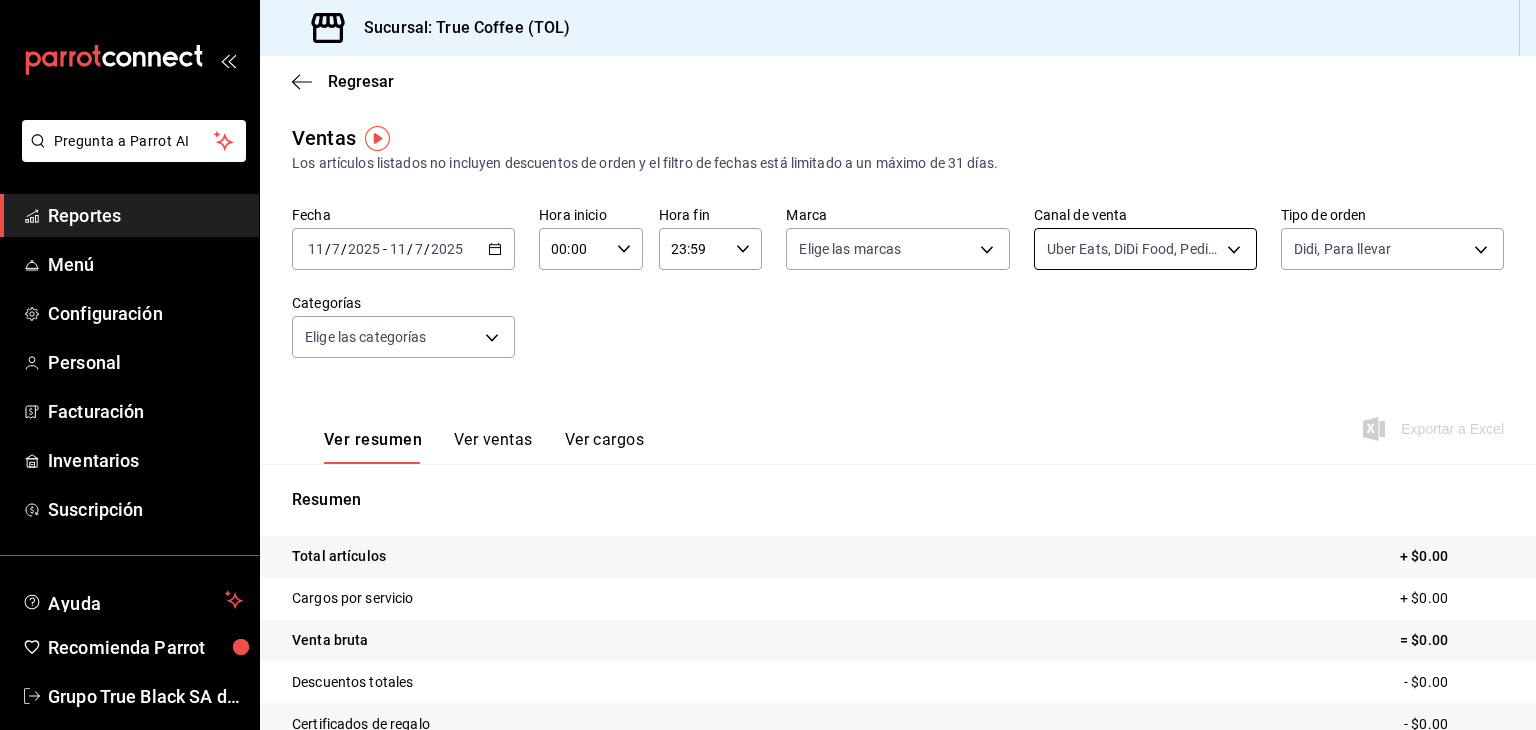 click on "Pregunta a Parrot AI Reportes   Menú   Configuración   Personal   Facturación   Inventarios   Suscripción   Ayuda Recomienda Parrot   Grupo True Black SA de CV   Sugerir nueva función   Sucursal: True Coffee (TOL) Regresar Ventas Los artículos listados no incluyen descuentos de orden y el filtro de fechas está limitado a un máximo de 31 días. Fecha [DATE] [DATE] - [DATE] [DATE] Hora inicio 00:00 Hora inicio Hora fin 23:59 Hora fin Marca Elige las marcas Canal de venta Uber Eats, DiDi Food, Pedidos Online DIDI_FOOD,UBER_EATS,ONLINE Tipo de orden Didi, Para llevar b60ca8c0-889b-4ecf-8815-30d8a585ba72,e1284be7-72d7-489e-a749-5991a21c870d Categorías Elige las categorías Ver resumen Ver ventas Ver cargos Exportar a Excel Resumen Total artículos + $0.00 Cargos por servicio + $0.00 Venta bruta = $0.00 Descuentos totales - $0.00 Certificados de regalo - $0.00 Venta total = $0.00 Impuestos - $0.00 Venta neta = $0.00 GANA 1 MES GRATIS EN TU SUSCRIPCIÓN AQUÍ Ver video tutorial   Menú" at bounding box center (768, 365) 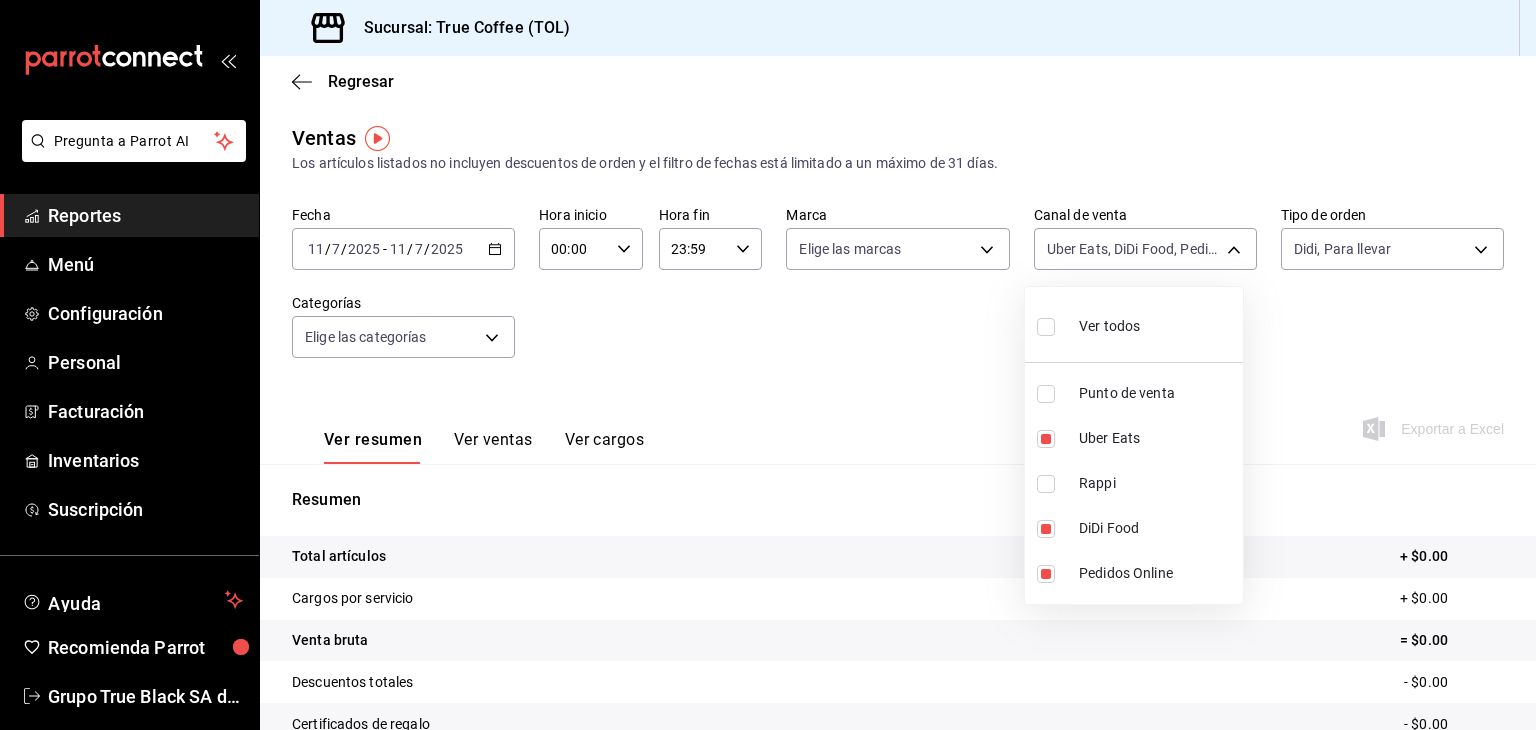 click on "Ver todos" at bounding box center [1109, 326] 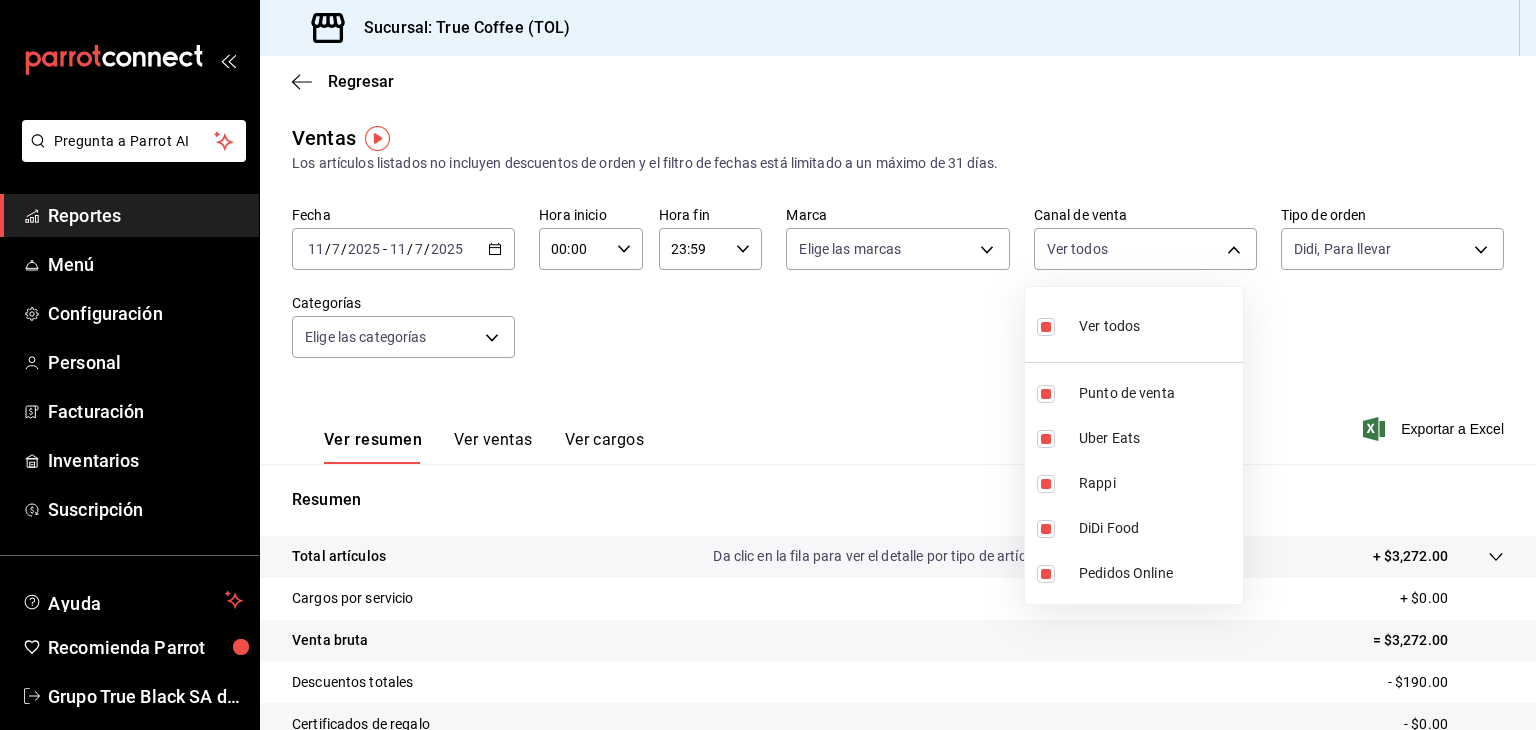 click at bounding box center [768, 365] 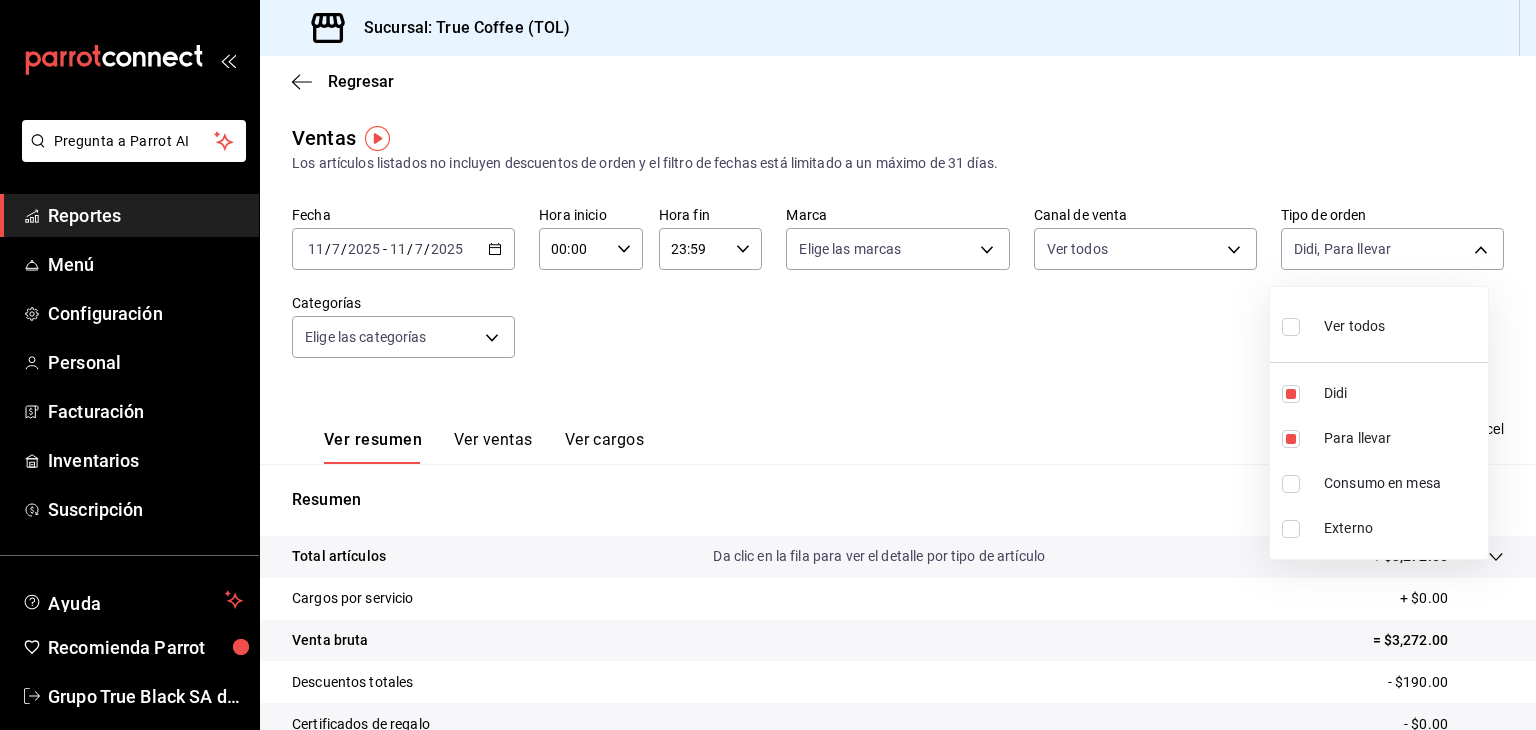 click on "Pregunta a Parrot AI Reportes   Menú   Configuración   Personal   Facturación   Inventarios   Suscripción   Ayuda Recomienda Parrot   Grupo True Black SA de CV   Sugerir nueva función   Sucursal: True Coffee (TOL) Regresar Ventas Los artículos listados no incluyen descuentos de orden y el filtro de fechas está limitado a un máximo de 31 días. Fecha [DATE] [DATE] - [DATE] [DATE] Hora inicio 00:00 Hora inicio Hora fin 23:59 Hora fin Marca Elige las marcas Canal de venta Ver todos PARROT,UBER_EATS,RAPPI,DIDI_FOOD,ONLINE Tipo de orden Didi, Para llevar b60ca8c0-889b-4ecf-8815-30d8a585ba72,e1284be7-72d7-489e-a749-5991a21c870d Categorías Elige las categorías Ver resumen Ver ventas Ver cargos Exportar a Excel Resumen Total artículos Da clic en la fila para ver el detalle por tipo de artículo + $3,272.00 Cargos por servicio + $0.00 Venta bruta = $3,272.00 Descuentos totales - $190.00 Certificados de regalo - $0.00 Venta total = $3,082.00 Impuestos - $425.10 Venta neta = $2,656.90" at bounding box center [768, 365] 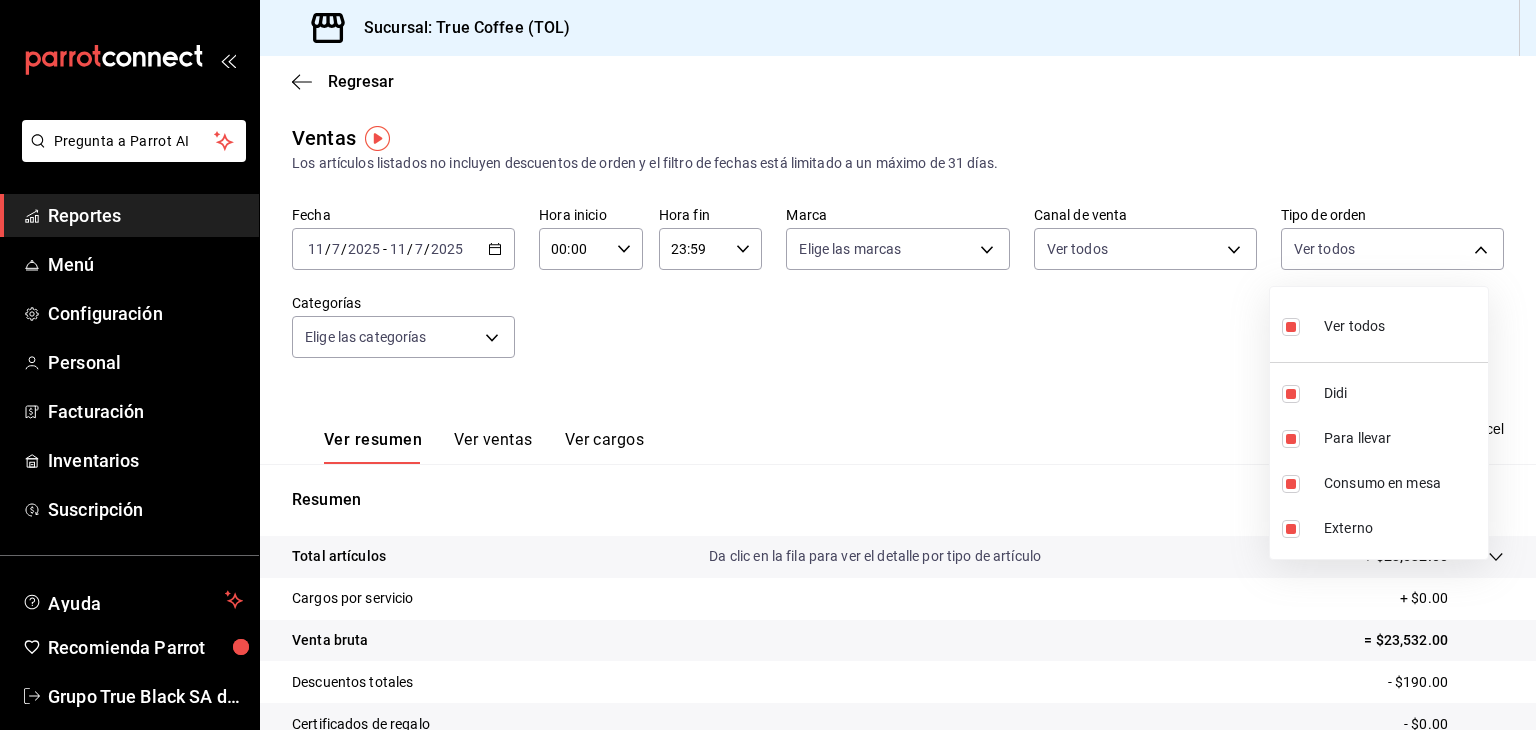 click at bounding box center [768, 365] 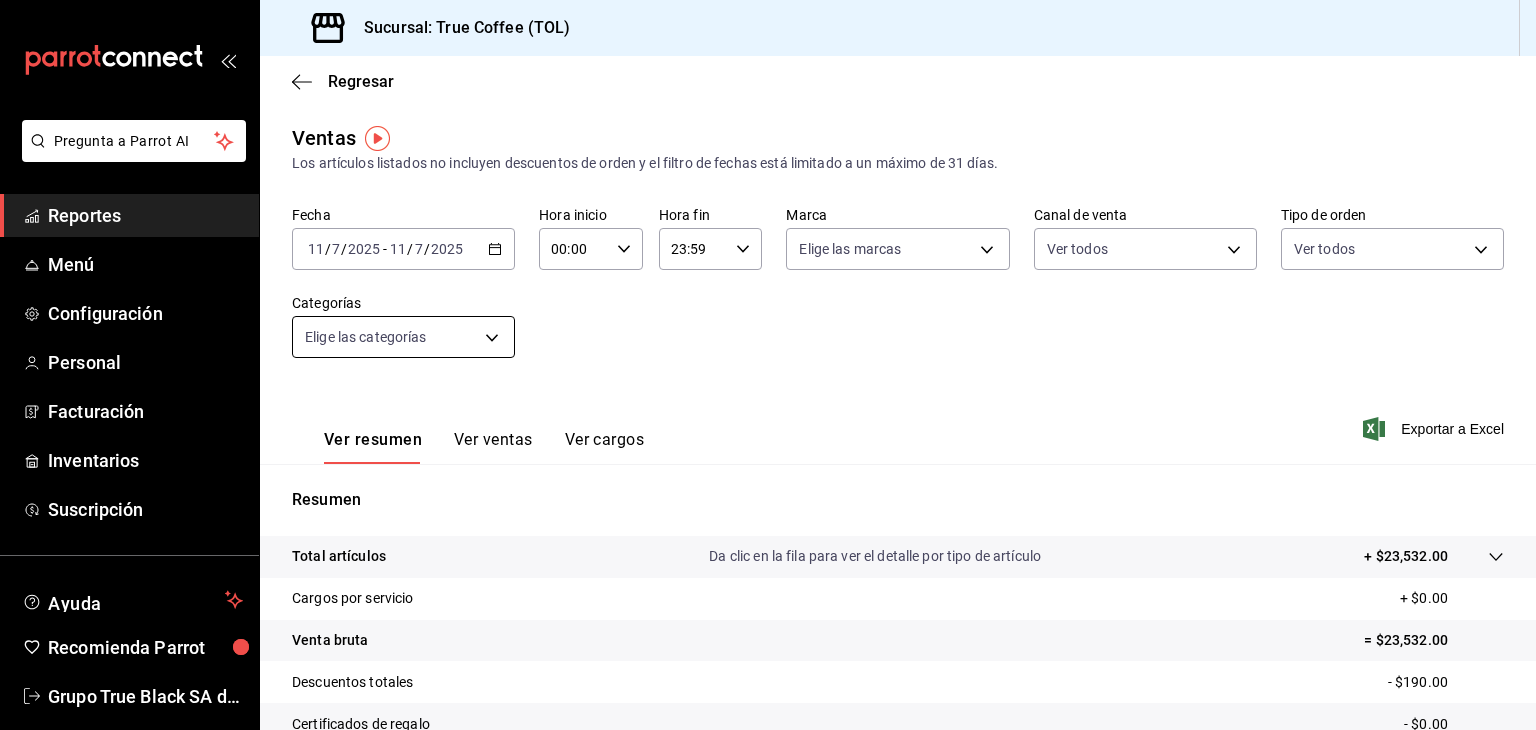 click on "Pregunta a Parrot AI Reportes   Menú   Configuración   Personal   Facturación   Inventarios   Suscripción   Ayuda Recomienda Parrot   Grupo True Black SA de CV   Sugerir nueva función   Sucursal: True Coffee (TOL) Regresar Ventas Los artículos listados no incluyen descuentos de orden y el filtro de fechas está limitado a un máximo de 31 días. Fecha [DATE] [DATE] - [DATE] [DATE] Hora inicio 00:00 Hora inicio Hora fin 23:59 Hora fin Marca Elige las marcas Canal de venta Ver todos PARROT,UBER_EATS,RAPPI,DIDI_FOOD,ONLINE Tipo de orden Ver todos b60ca8c0-889b-4ecf-8815-30d8a585ba72,e1284be7-72d7-489e-a749-5991a21c870d,72961e47-6bd2-48b0-986b-ba8dc3ed3405,EXTERNAL Categorías Elige las categorías Ver resumen Ver ventas Ver cargos Exportar a Excel Resumen Total artículos Da clic en la fila para ver el detalle por tipo de artículo + $23,532.00 Cargos por servicio + $0.00 Venta bruta = $23,532.00 Descuentos totales - $190.00 Certificados de regalo - $0.00 Venta total = $23,342.00" at bounding box center [768, 365] 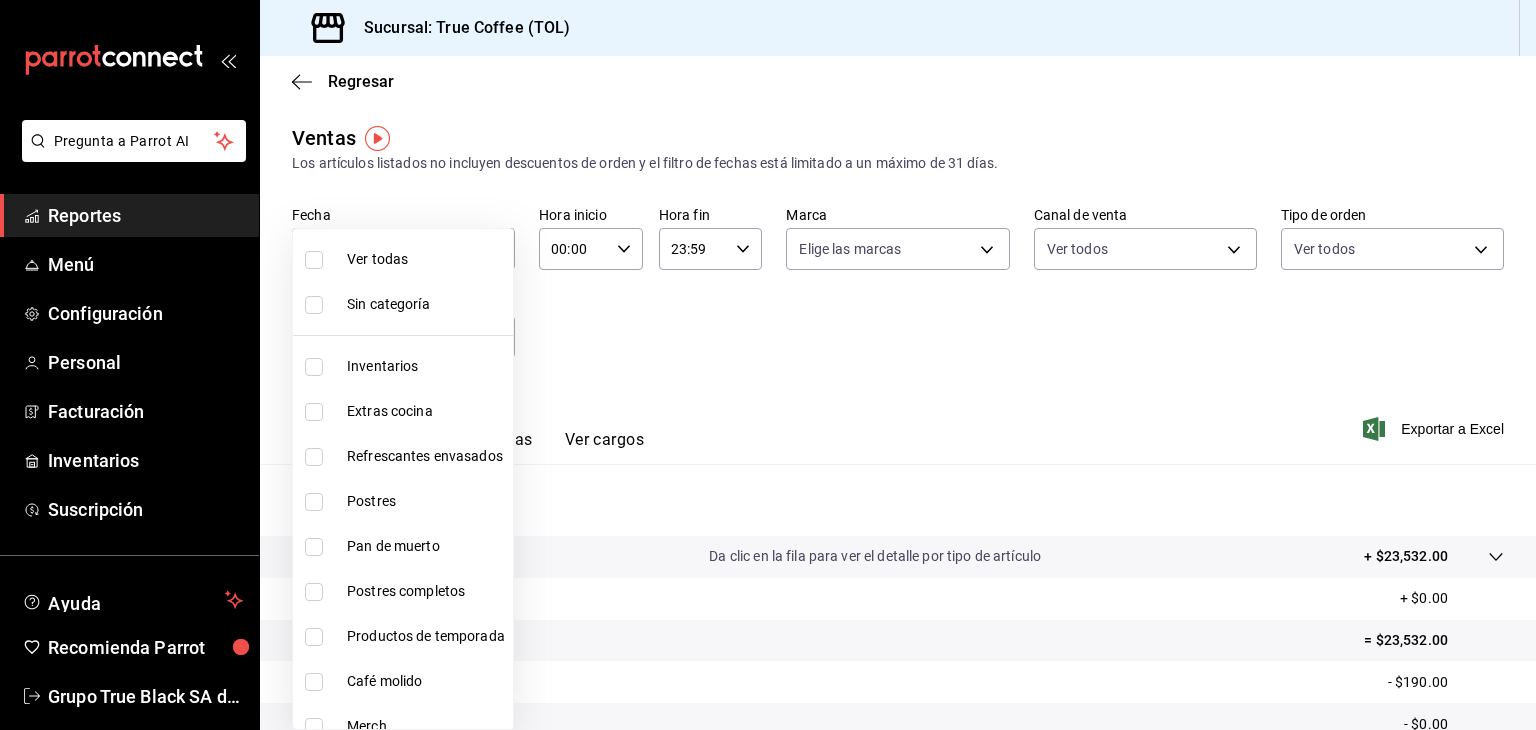 click on "Ver todas" at bounding box center [426, 259] 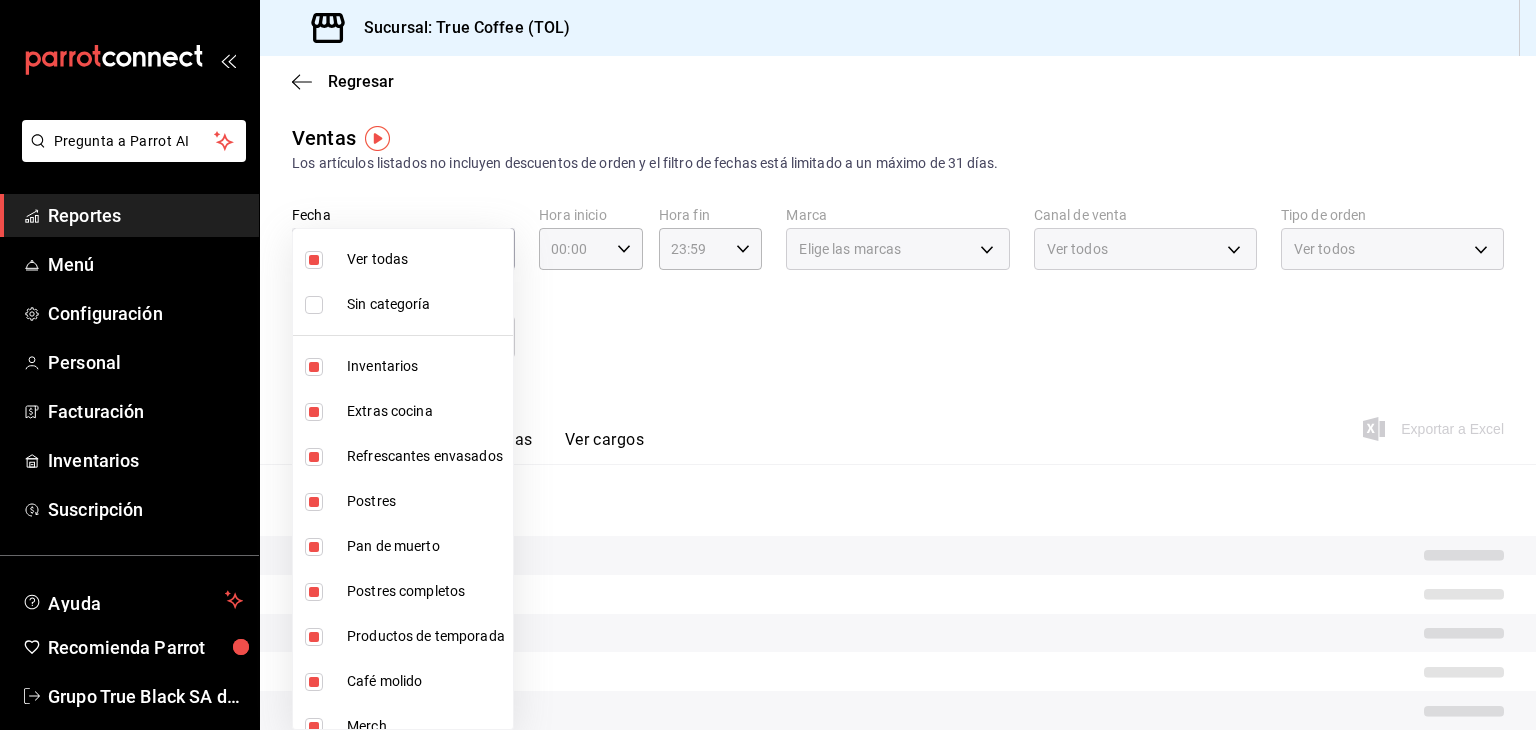 click at bounding box center [768, 365] 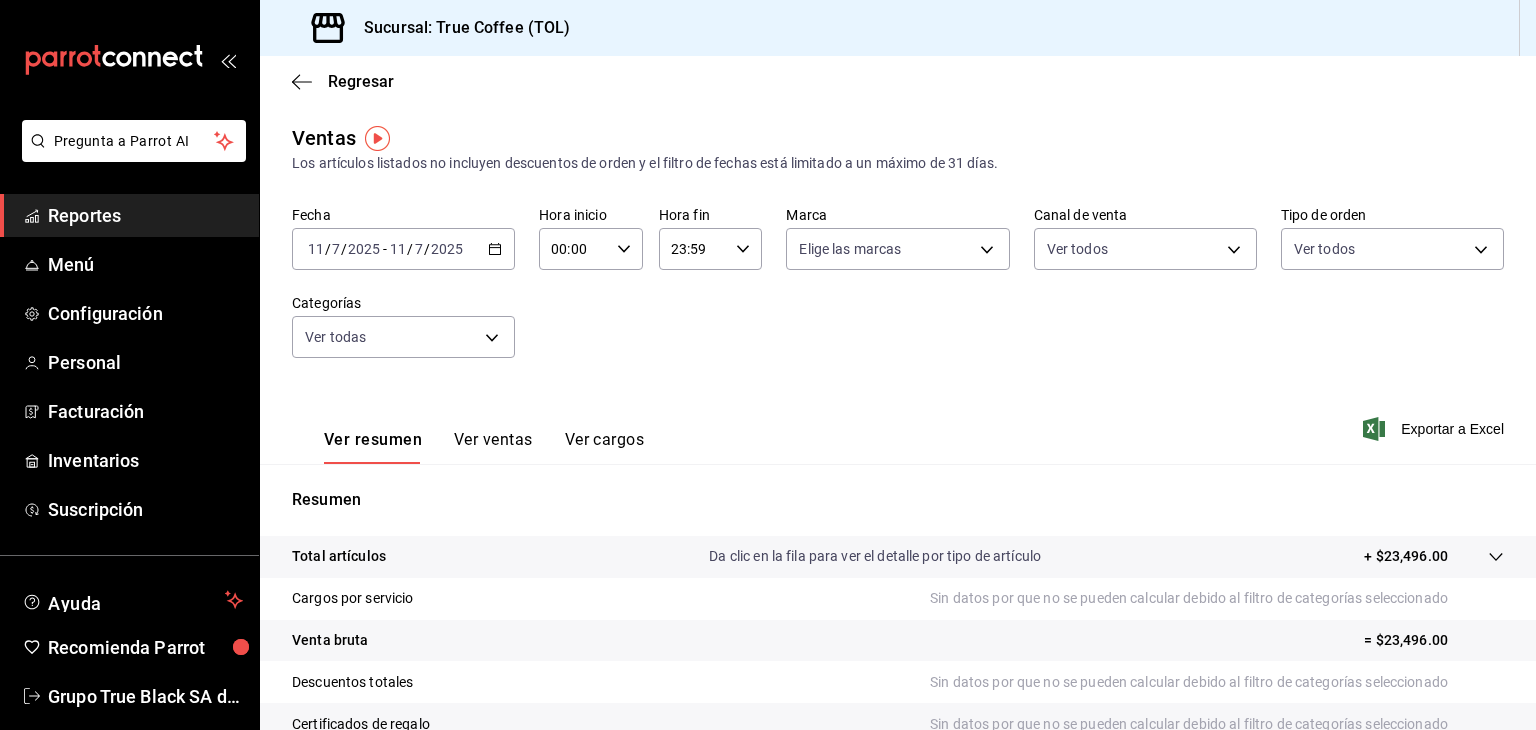 click on "Ver resumen Ver ventas Ver cargos" at bounding box center (468, 435) 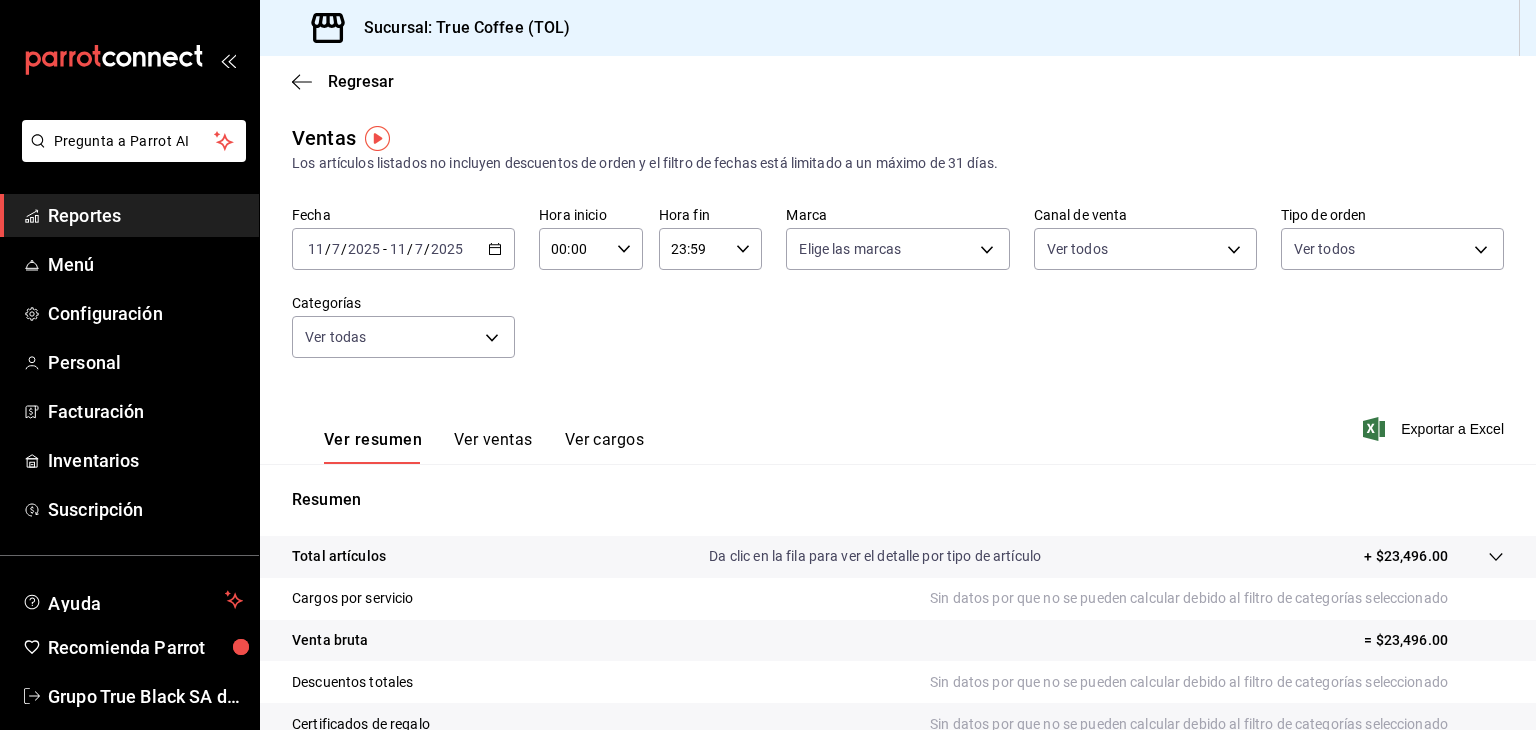 click on "Ver ventas" at bounding box center (493, 447) 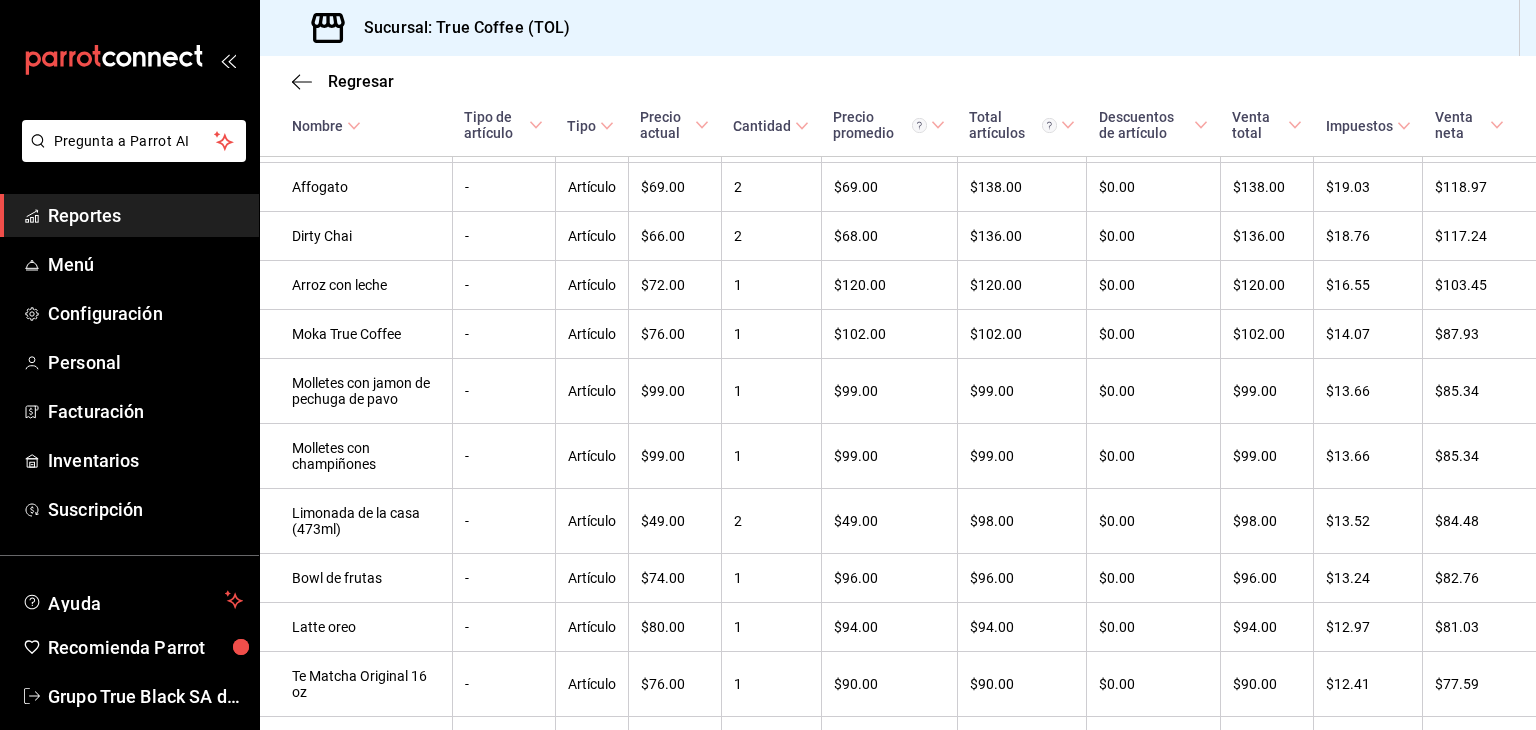 scroll, scrollTop: 0, scrollLeft: 0, axis: both 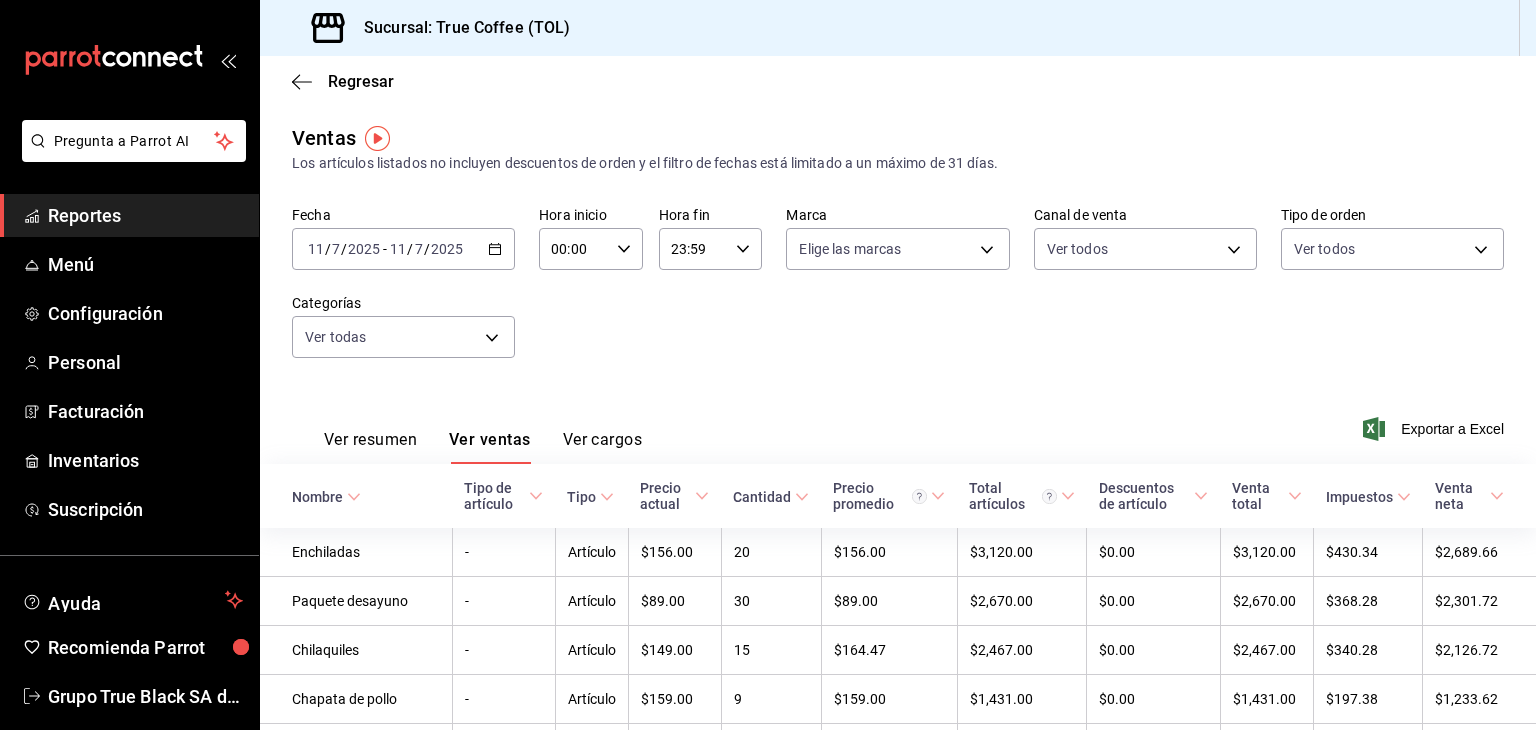 click on "Ver cargos" at bounding box center [603, 447] 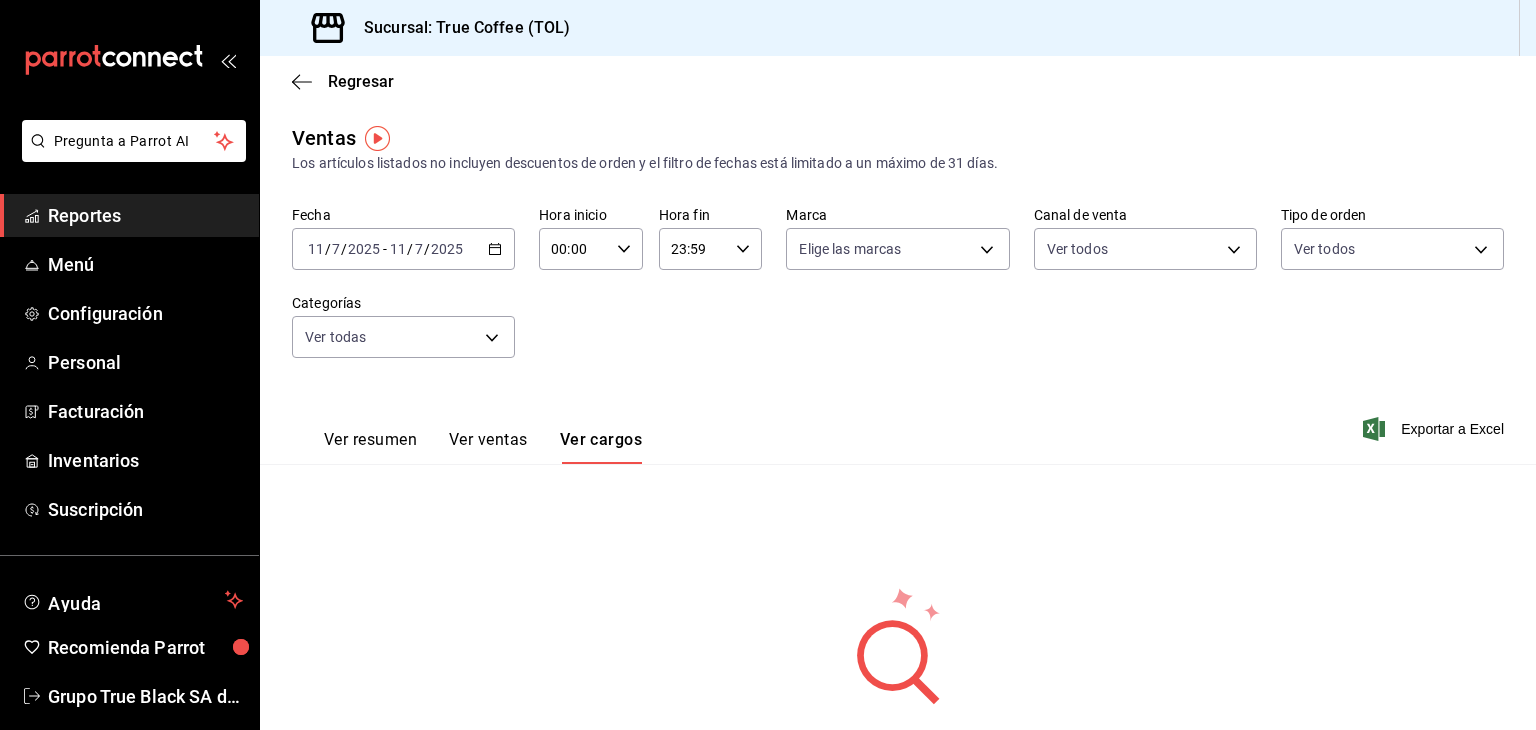 click on "Ver resumen" at bounding box center (370, 447) 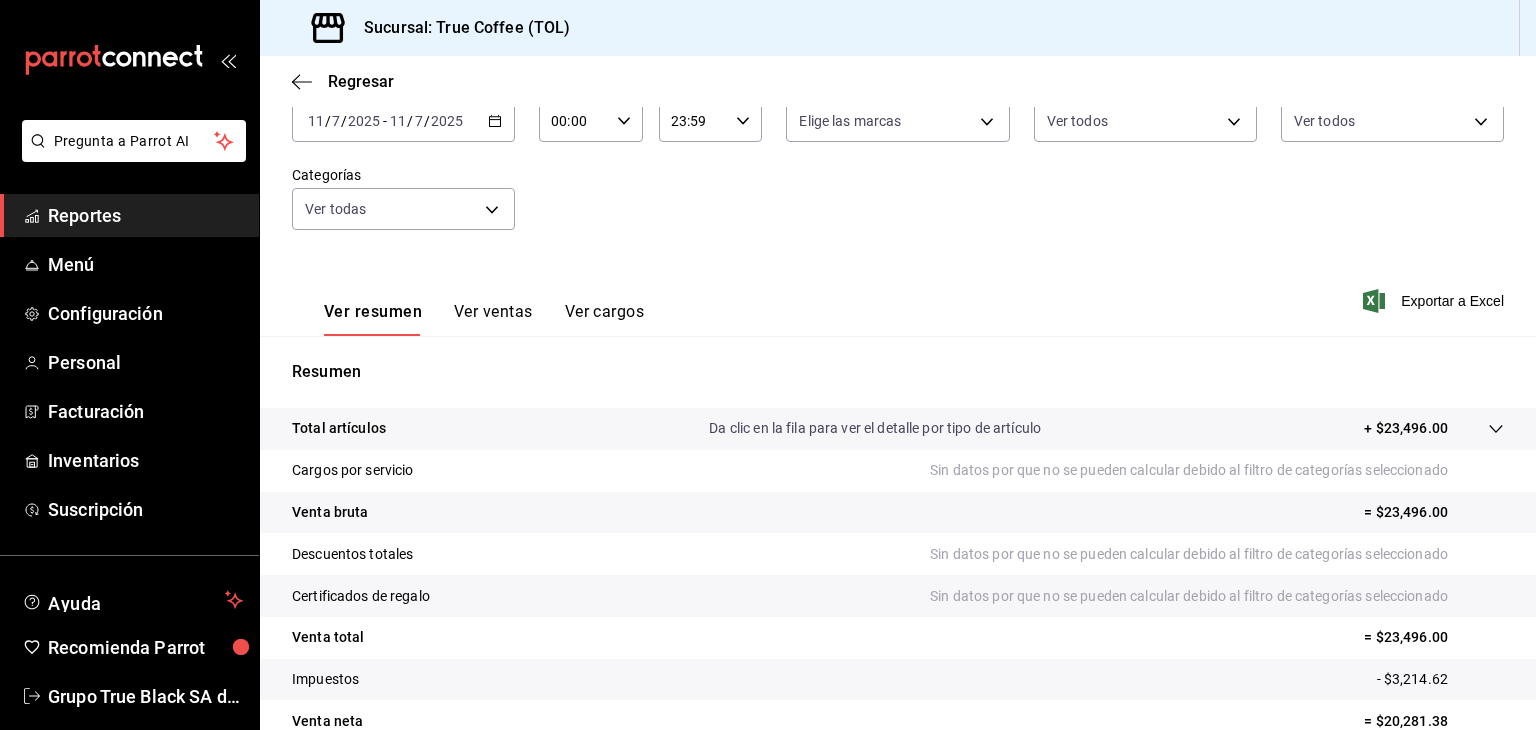 scroll, scrollTop: 100, scrollLeft: 0, axis: vertical 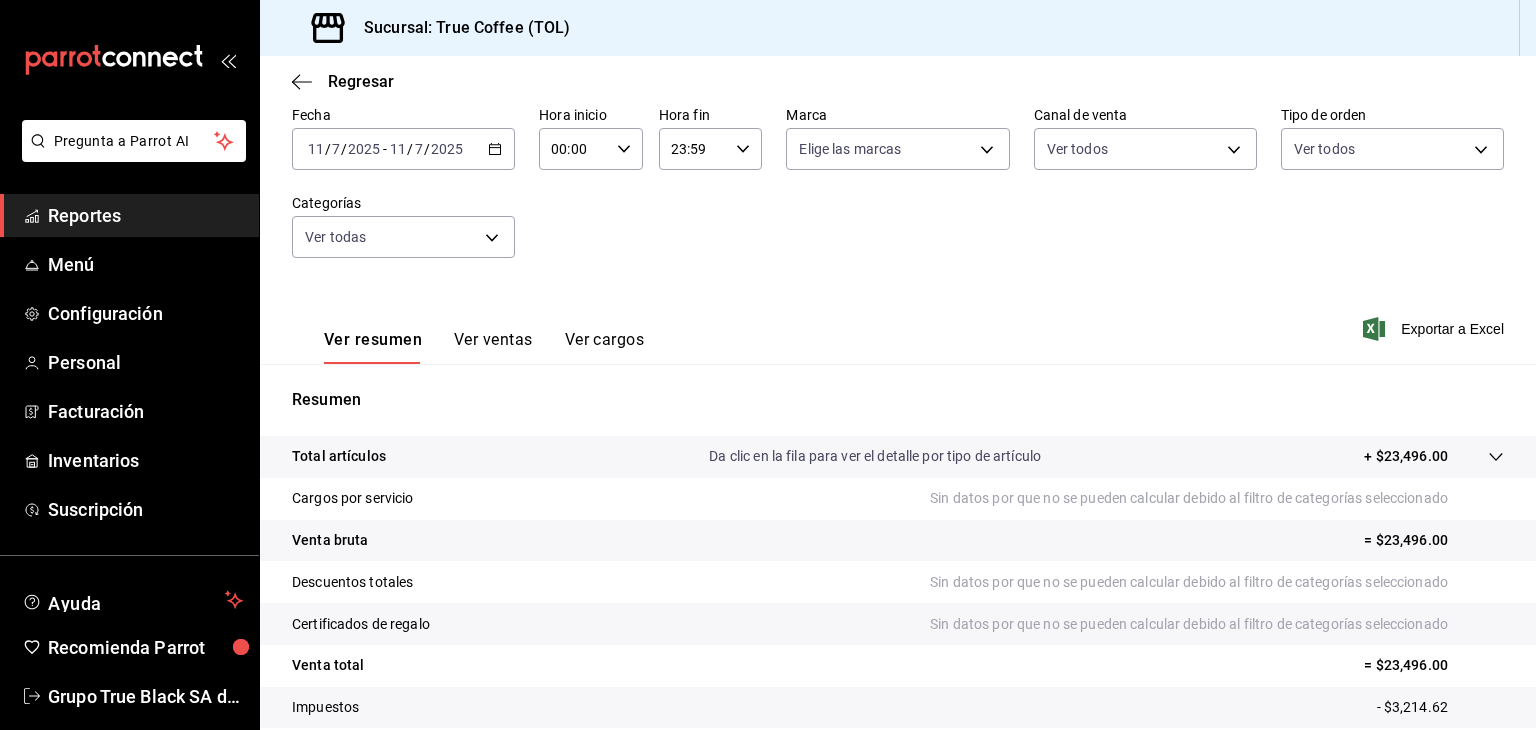 click at bounding box center [1476, 456] 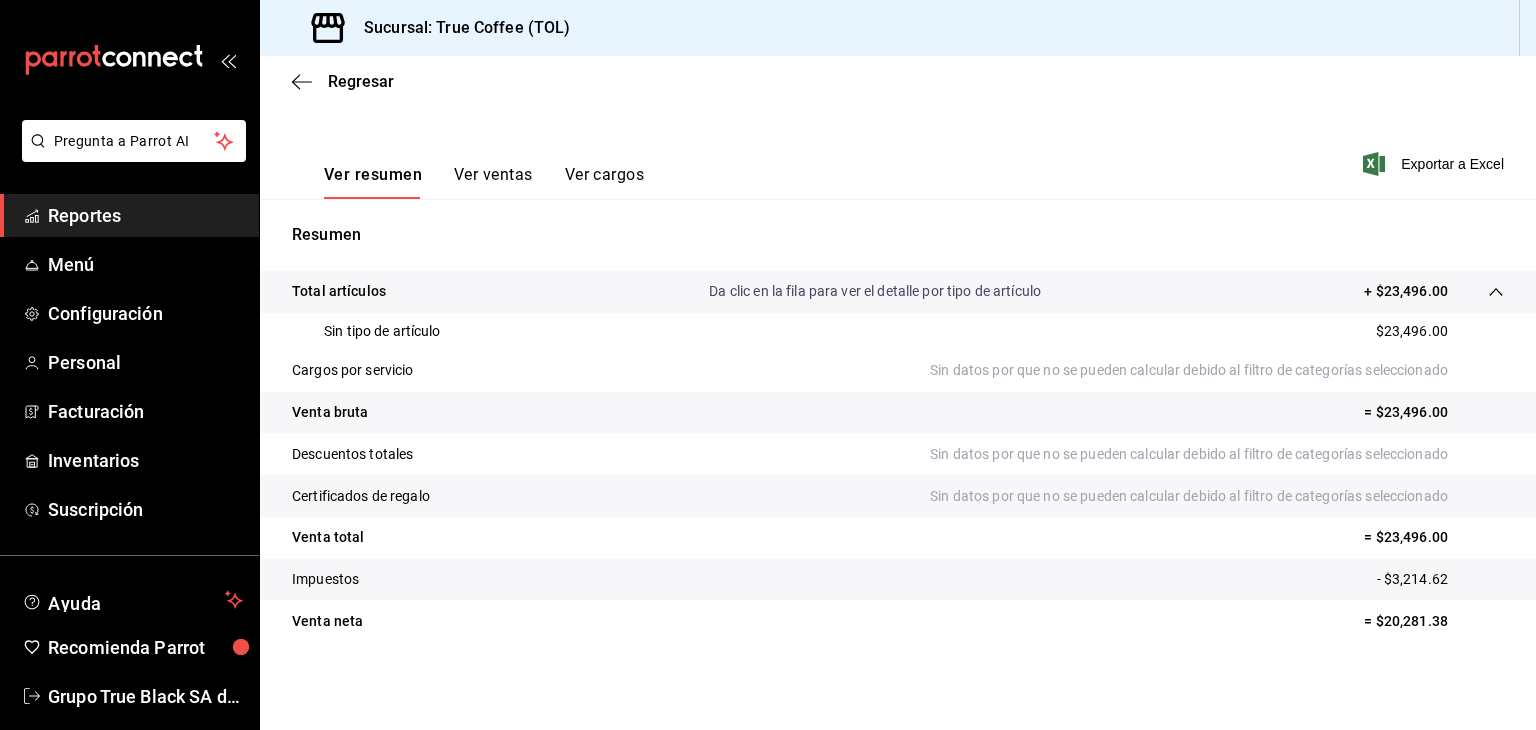 scroll, scrollTop: 0, scrollLeft: 0, axis: both 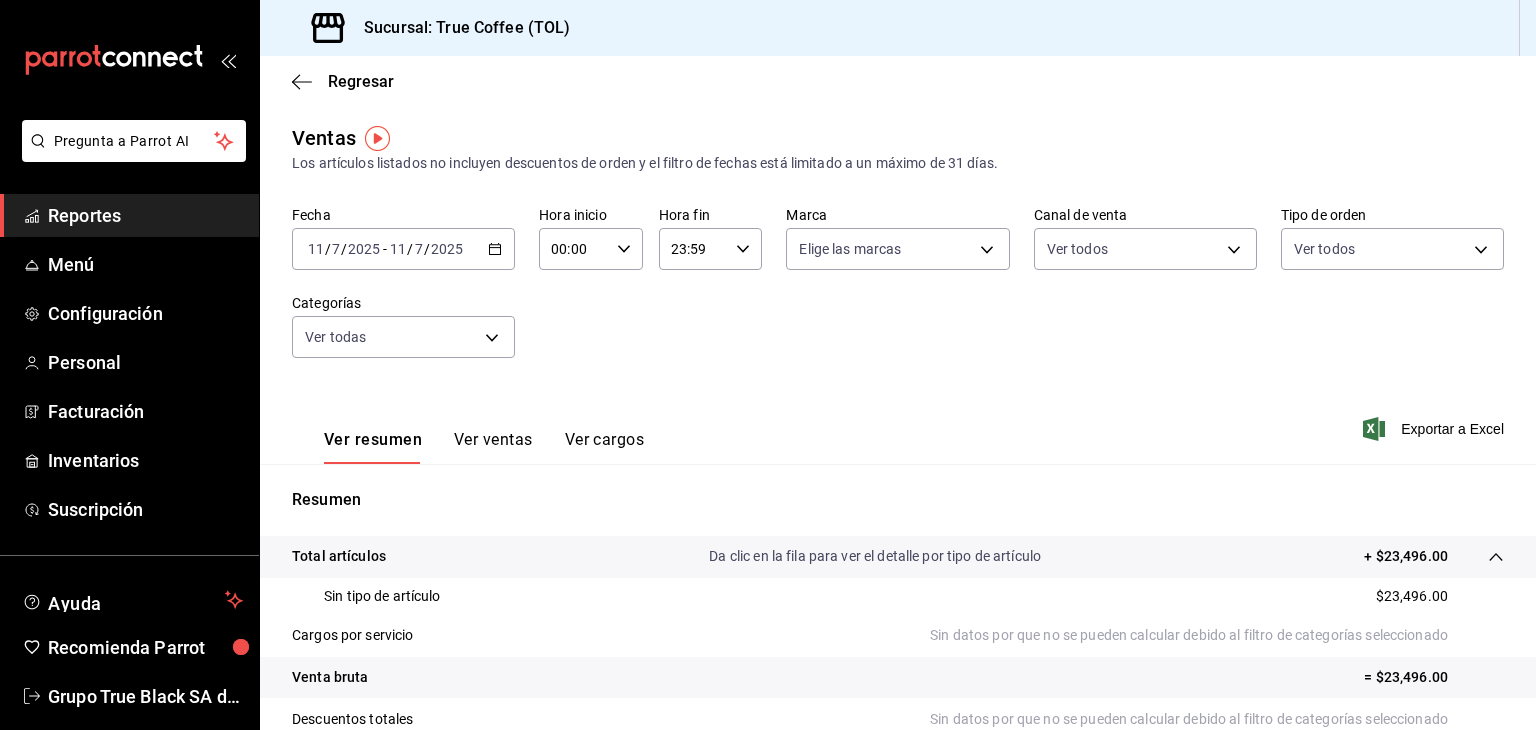 click on "Ver ventas" at bounding box center [493, 447] 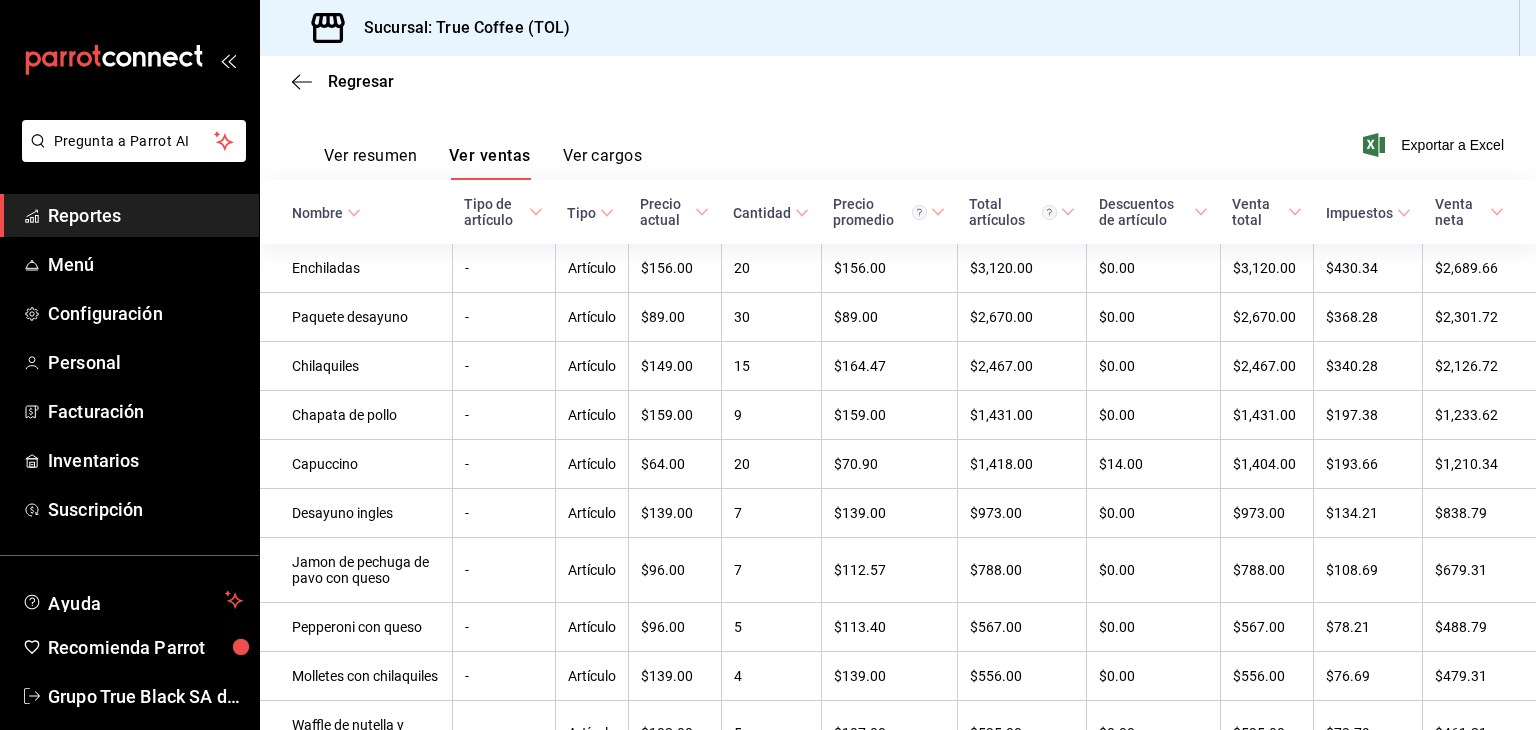 scroll, scrollTop: 238, scrollLeft: 0, axis: vertical 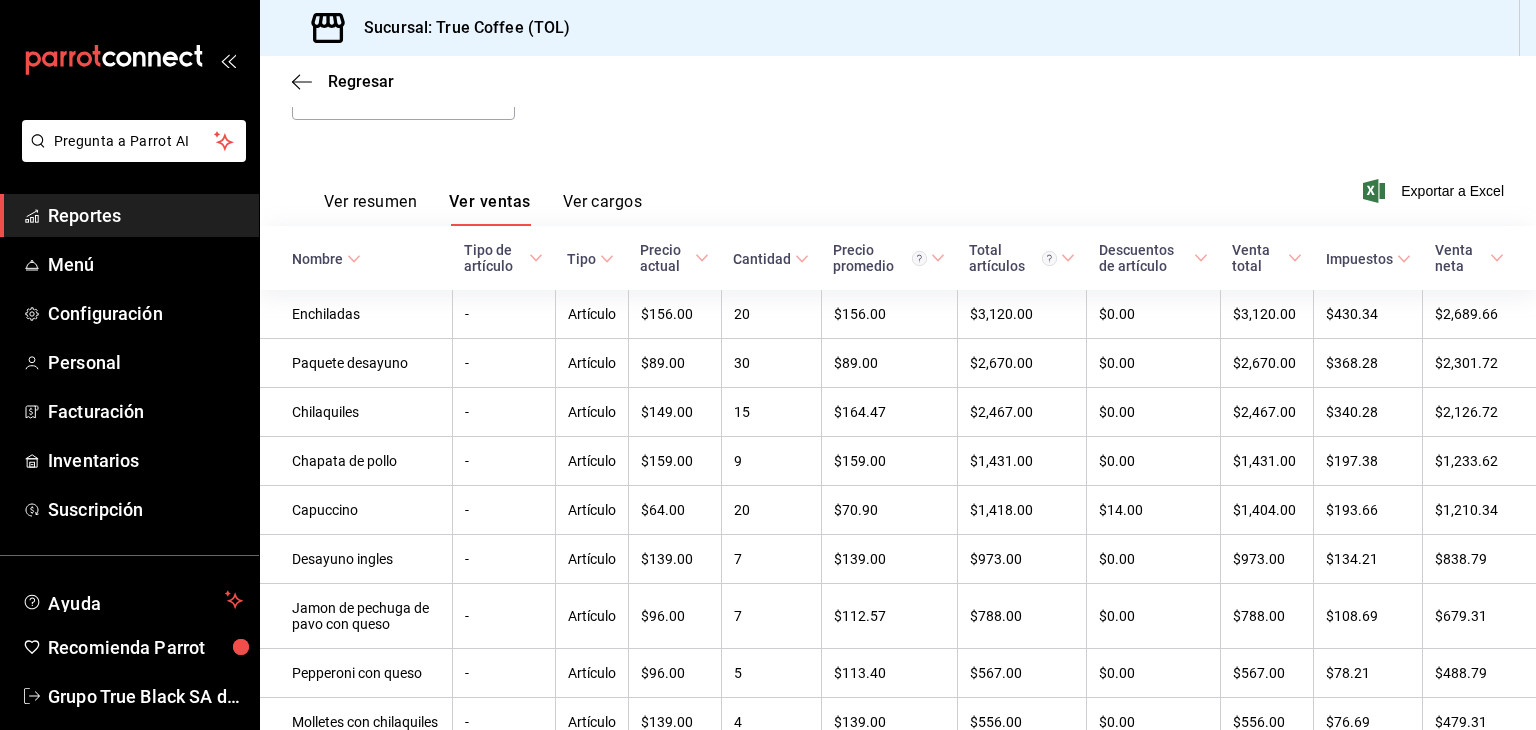 click on "Ver cargos" at bounding box center (603, 209) 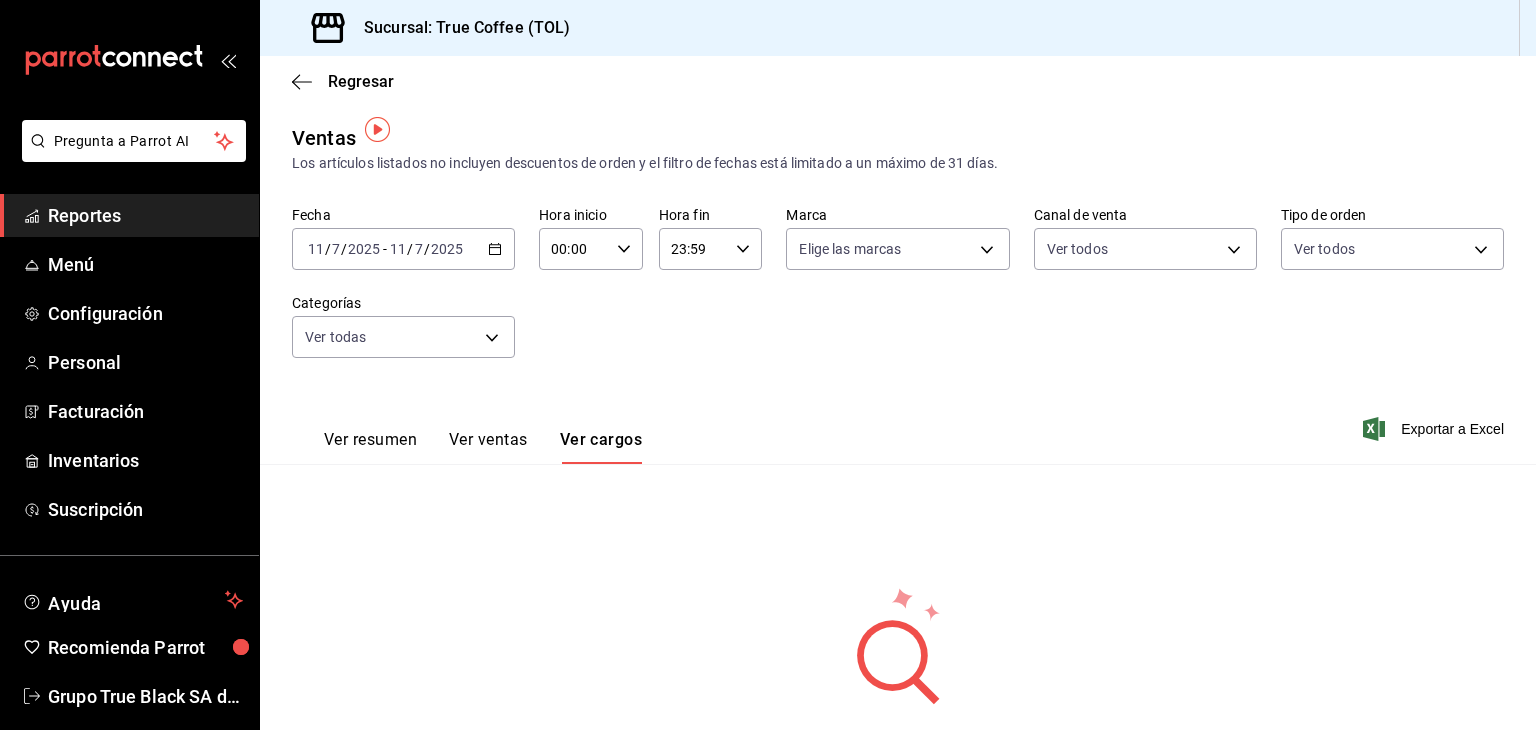 scroll, scrollTop: 0, scrollLeft: 0, axis: both 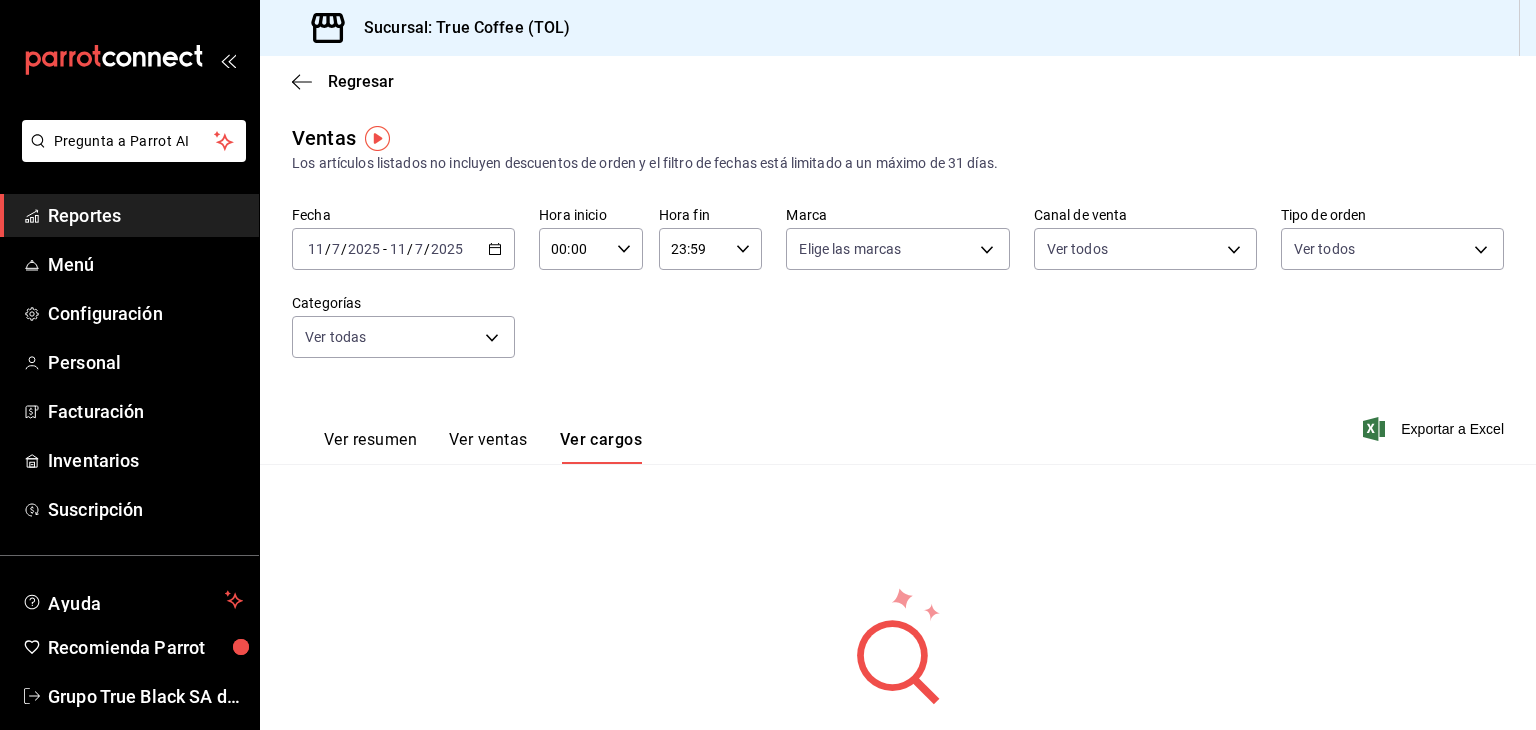 click on "Reportes" at bounding box center (145, 215) 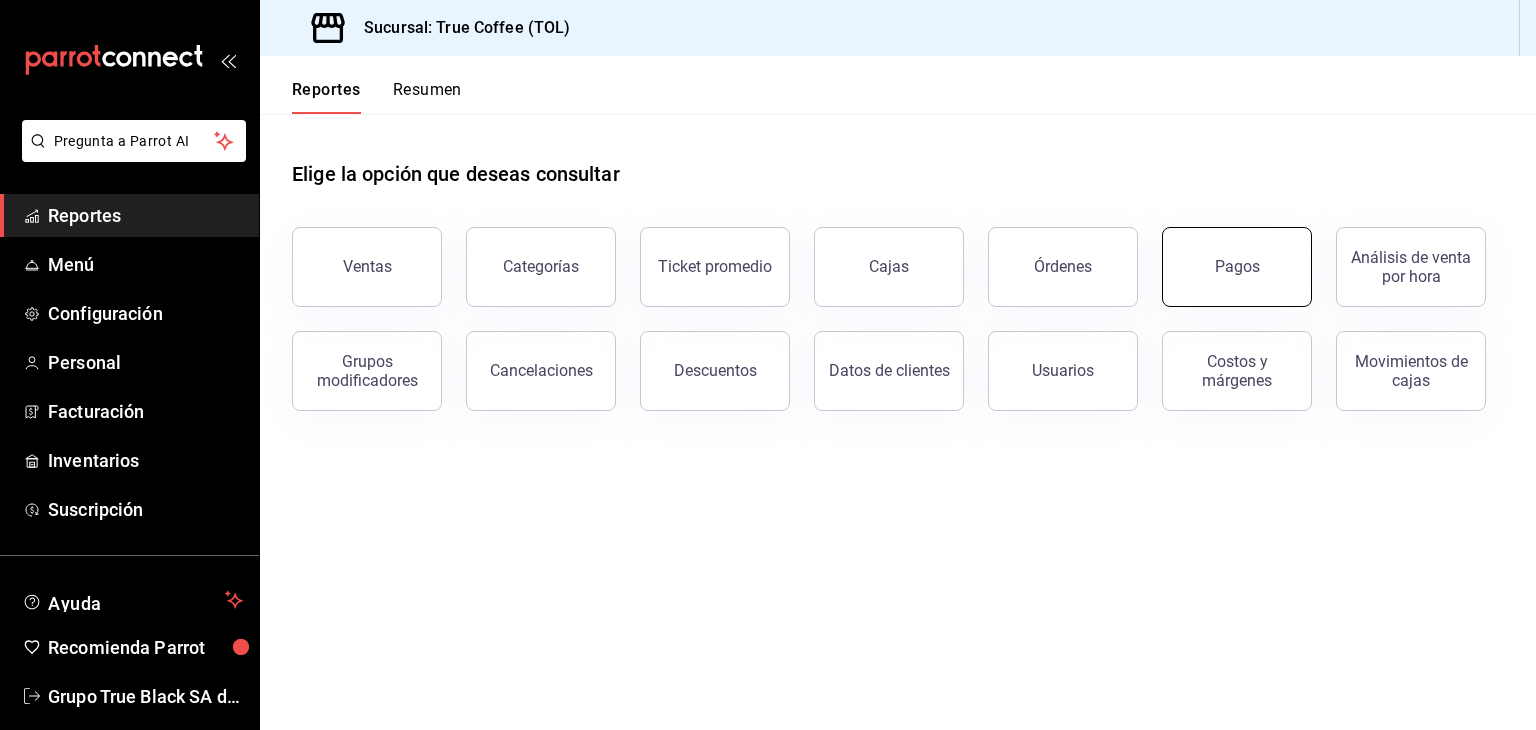 click on "Pagos" at bounding box center [1237, 267] 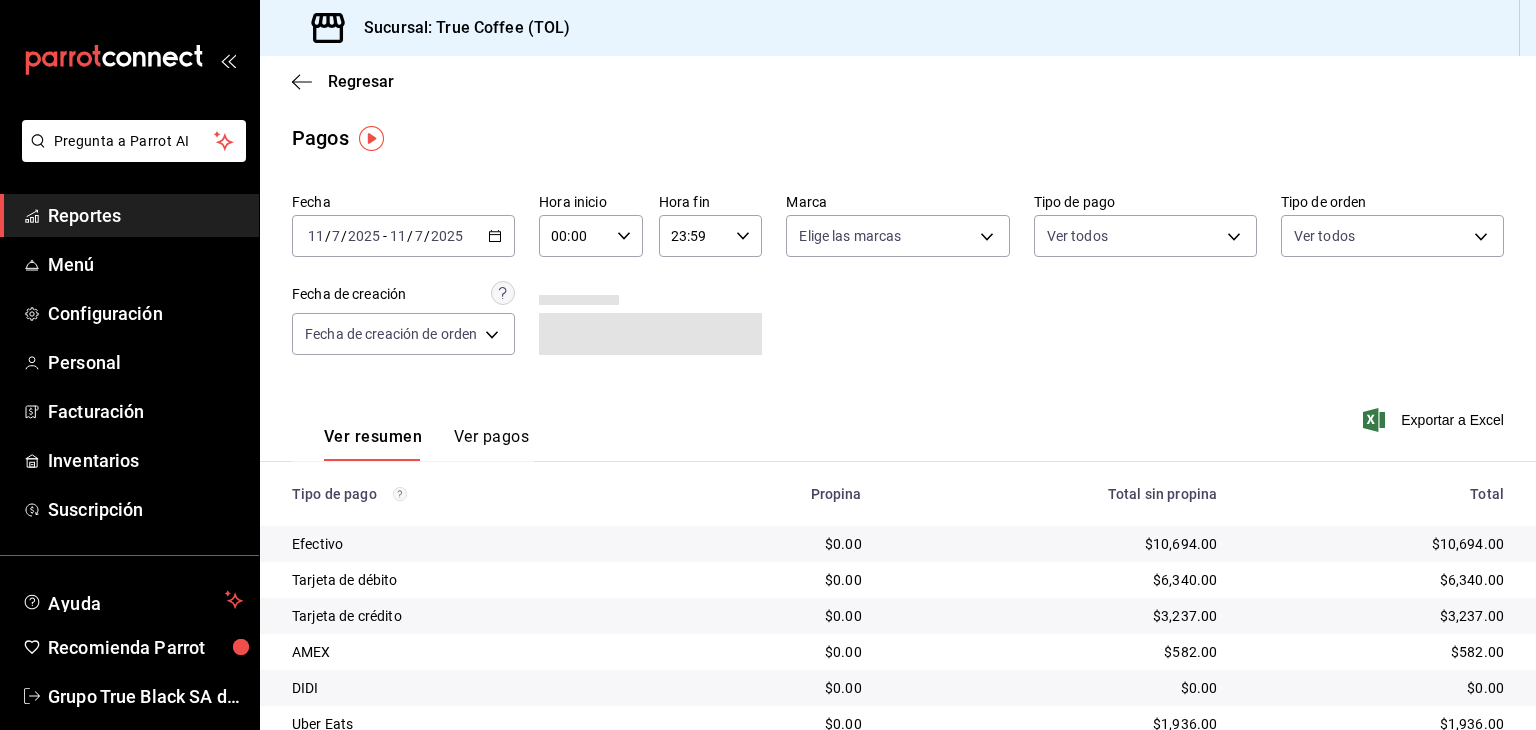 click 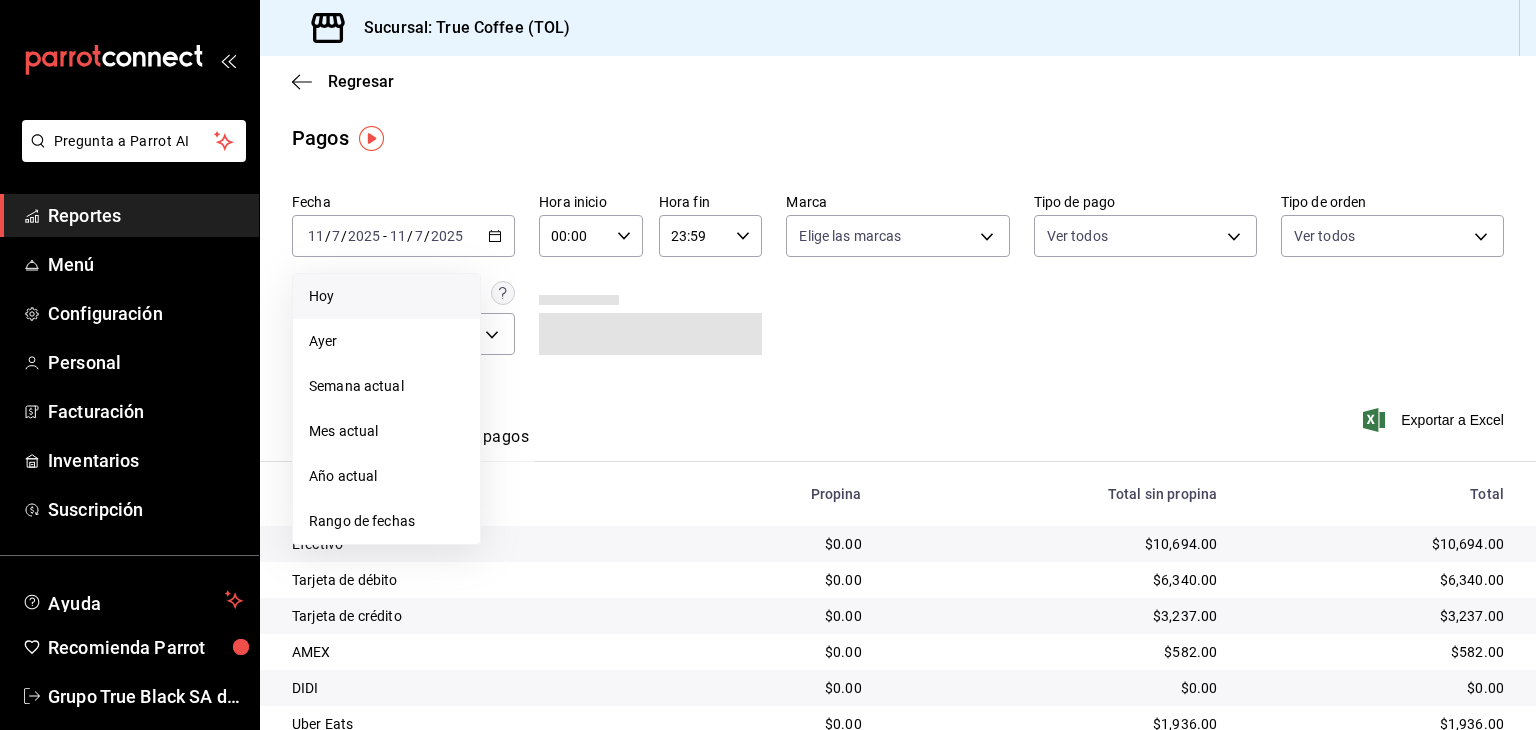 click on "Hoy" at bounding box center (386, 296) 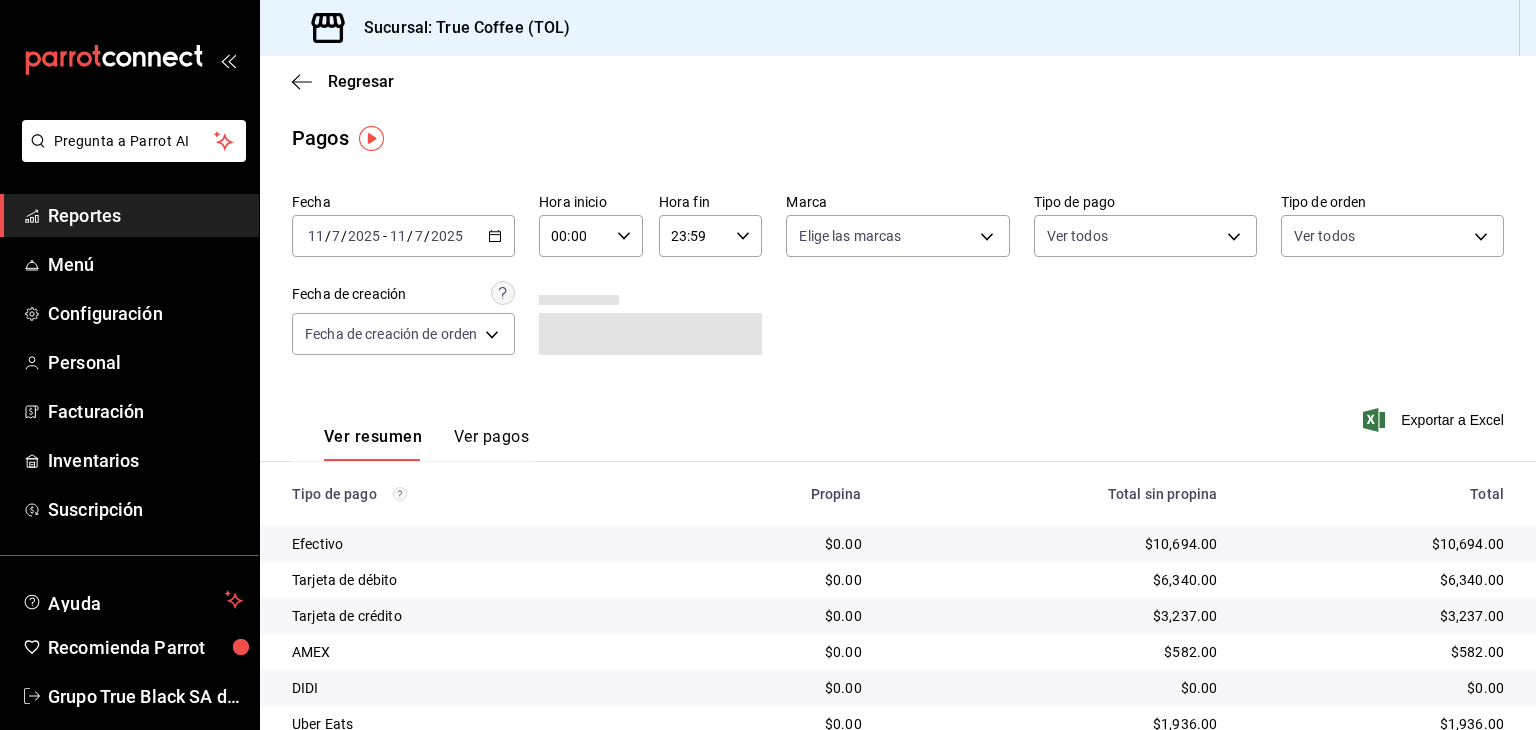 click on "Ver resumen Ver pagos" at bounding box center [410, 432] 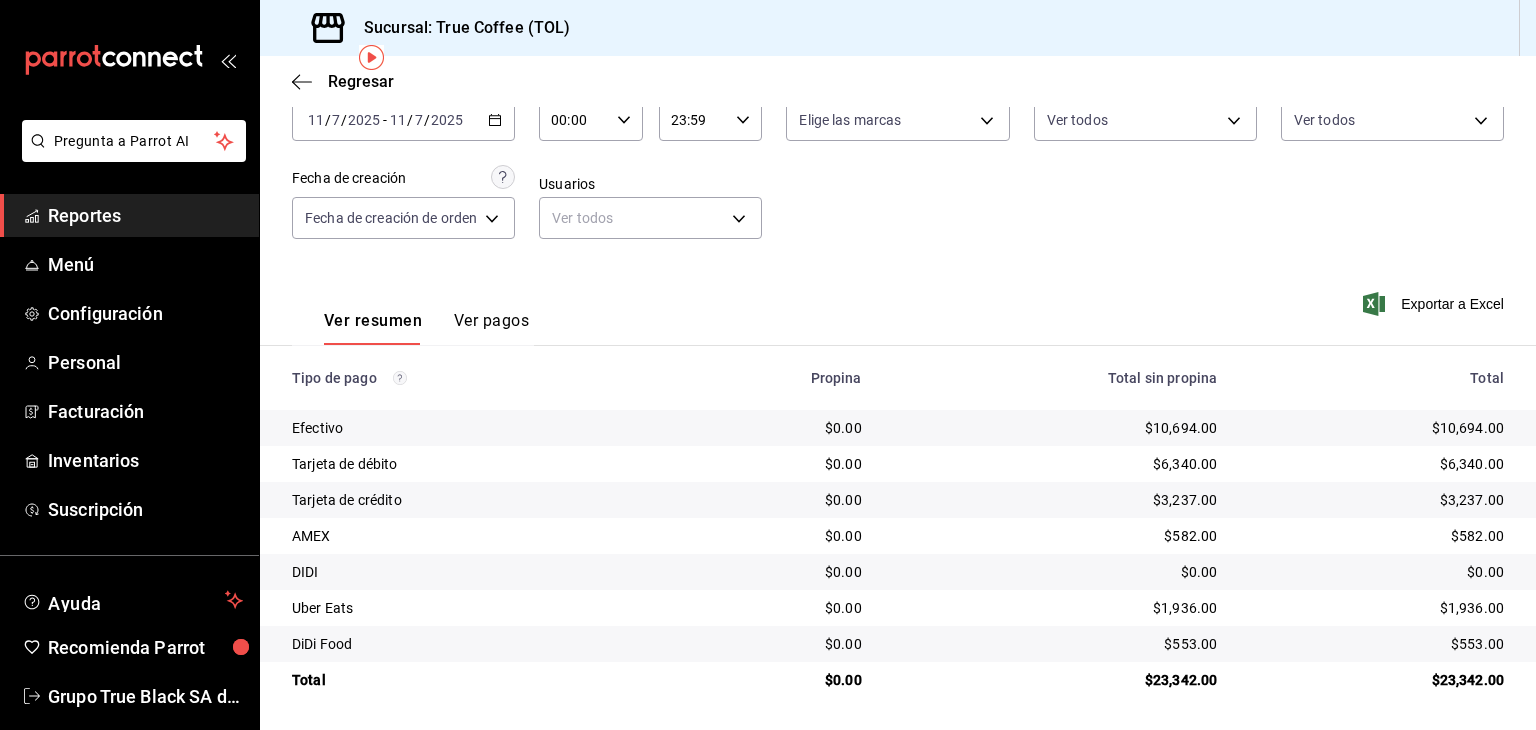 scroll, scrollTop: 17, scrollLeft: 0, axis: vertical 